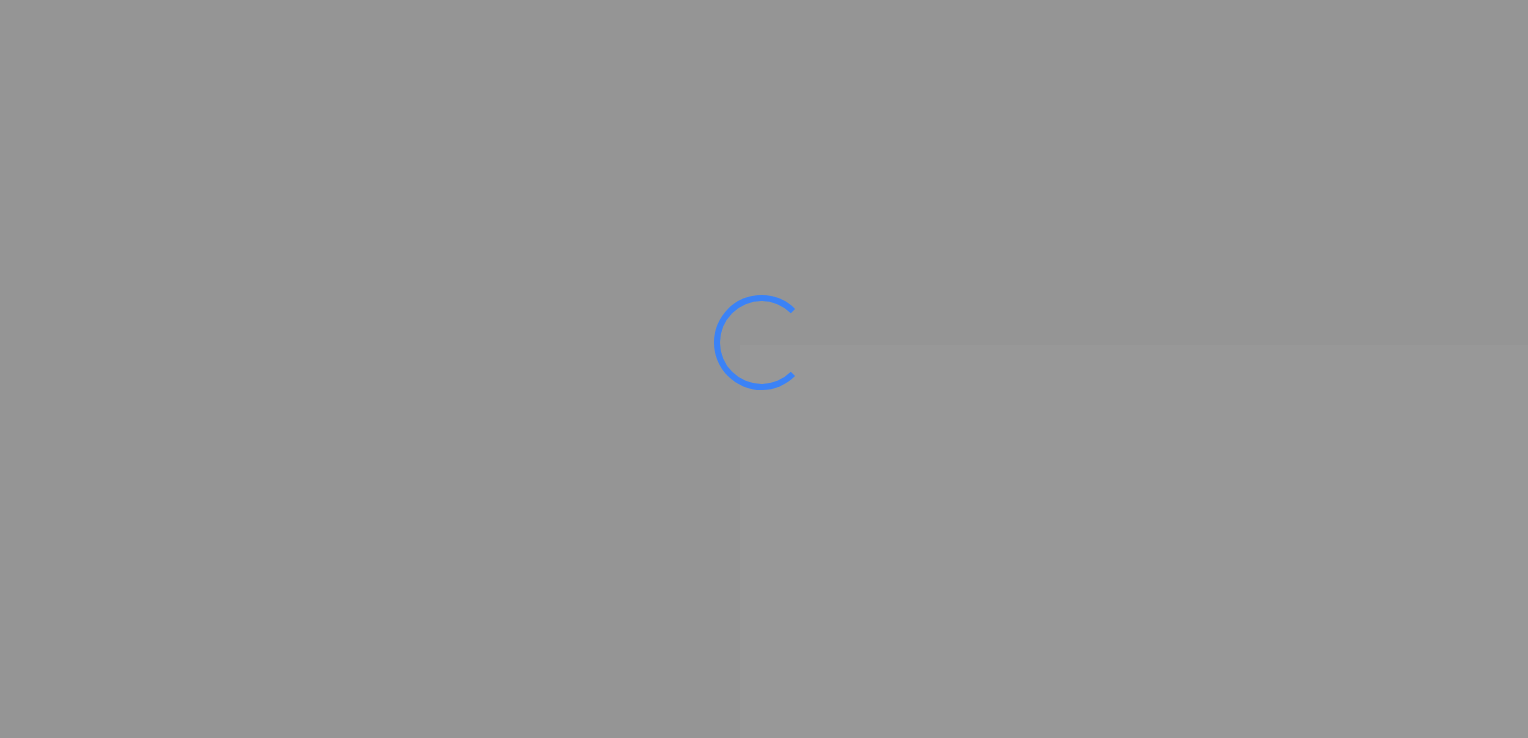 scroll, scrollTop: 0, scrollLeft: 0, axis: both 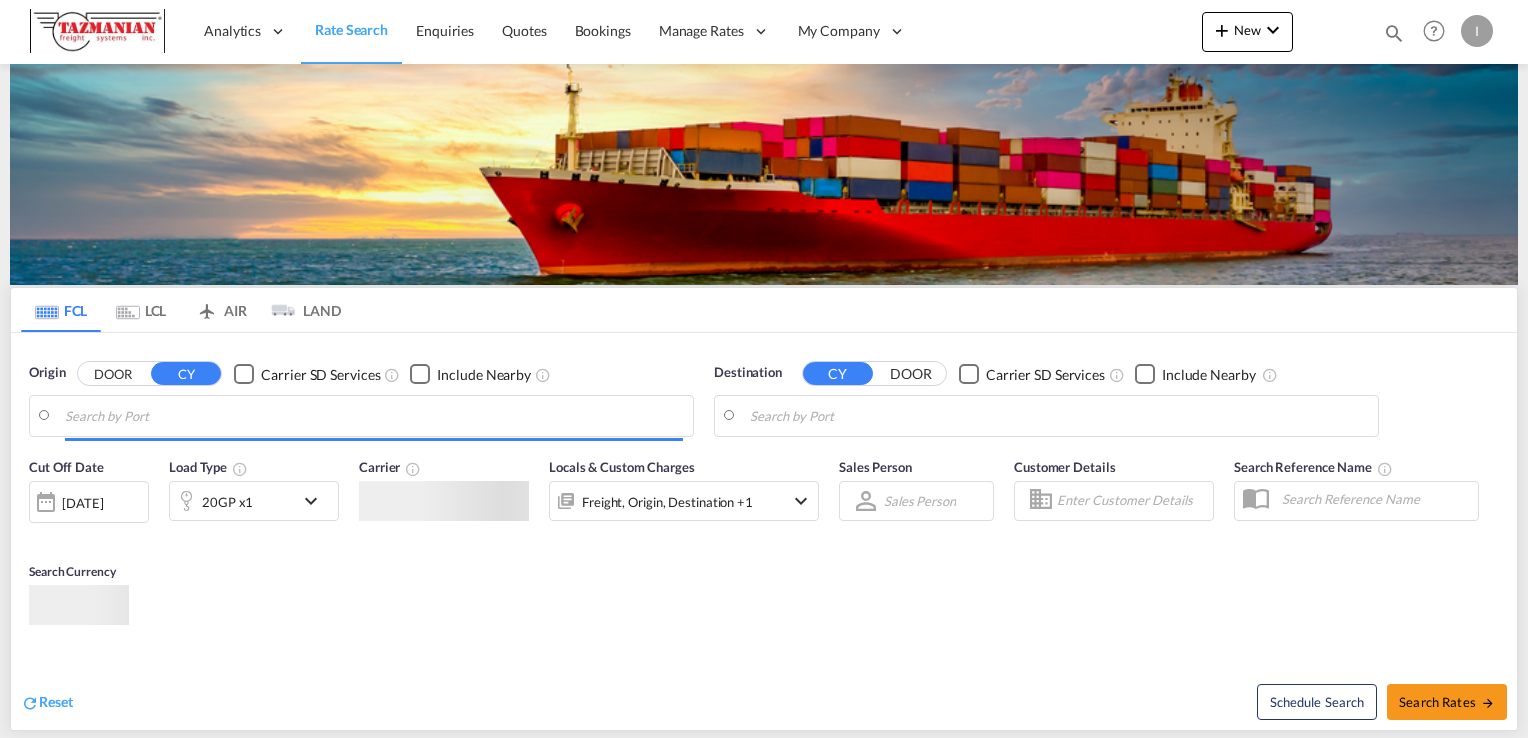 type on "[GEOGRAPHIC_DATA], [GEOGRAPHIC_DATA], USMSY" 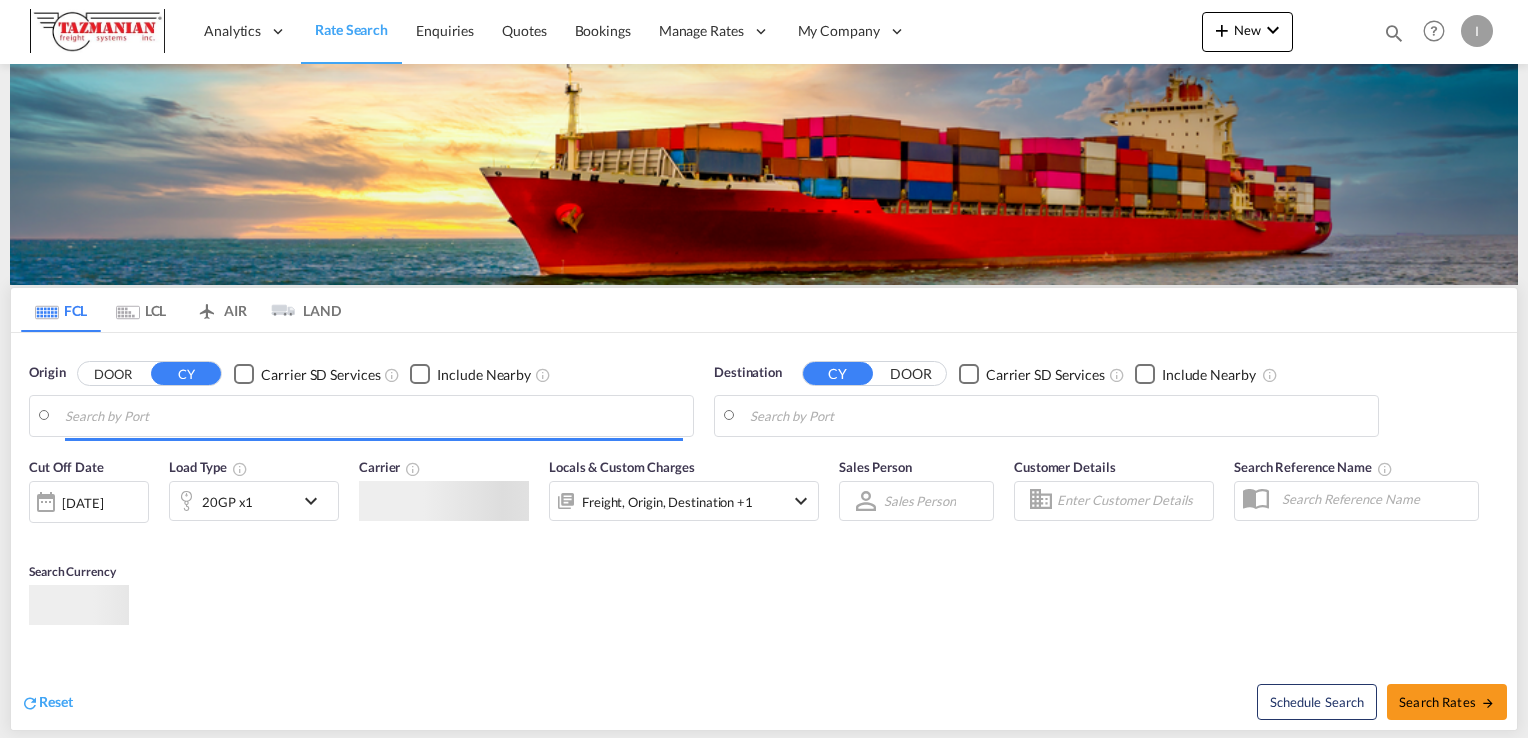 type on "Maracaibo, [GEOGRAPHIC_DATA]" 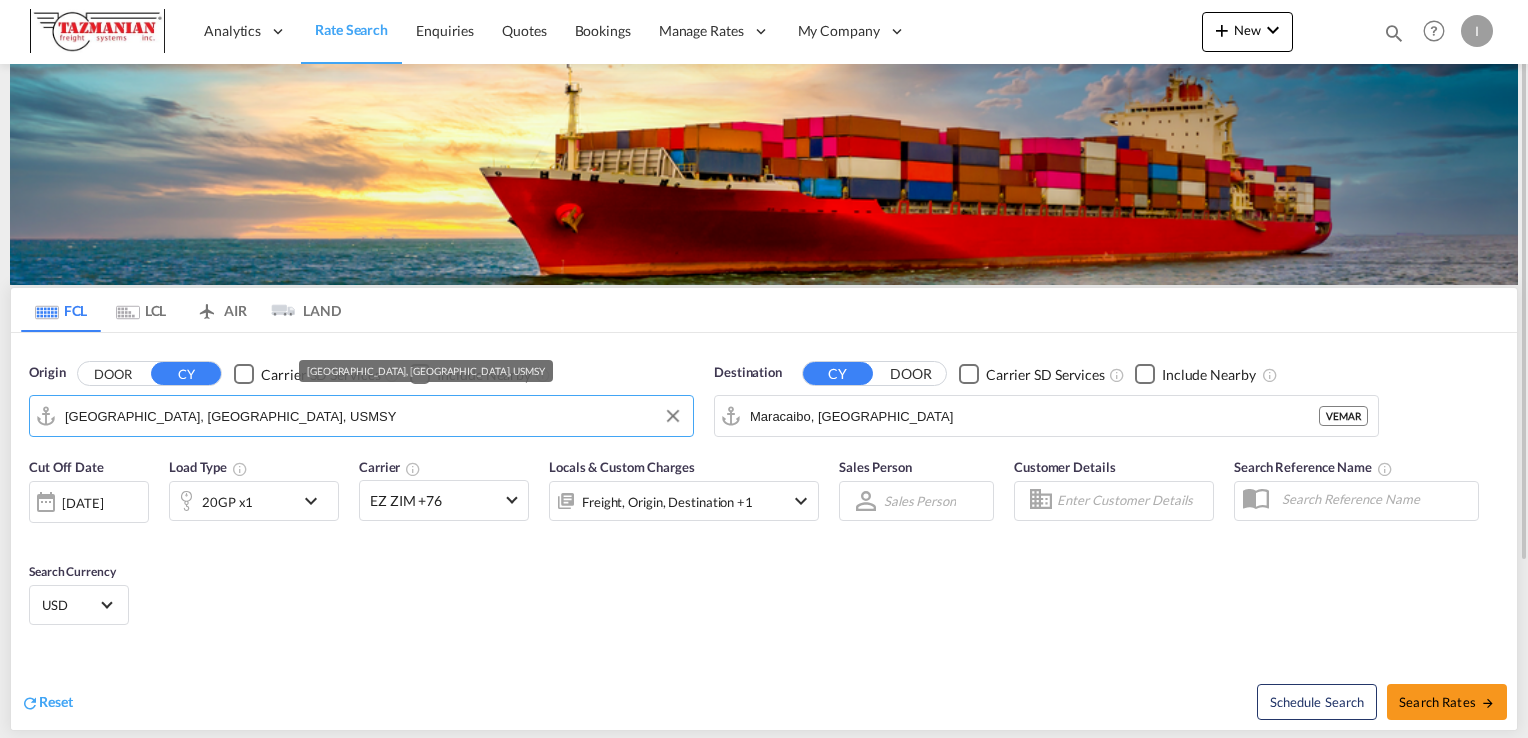 click on "[GEOGRAPHIC_DATA], [GEOGRAPHIC_DATA], USMSY" at bounding box center [374, 416] 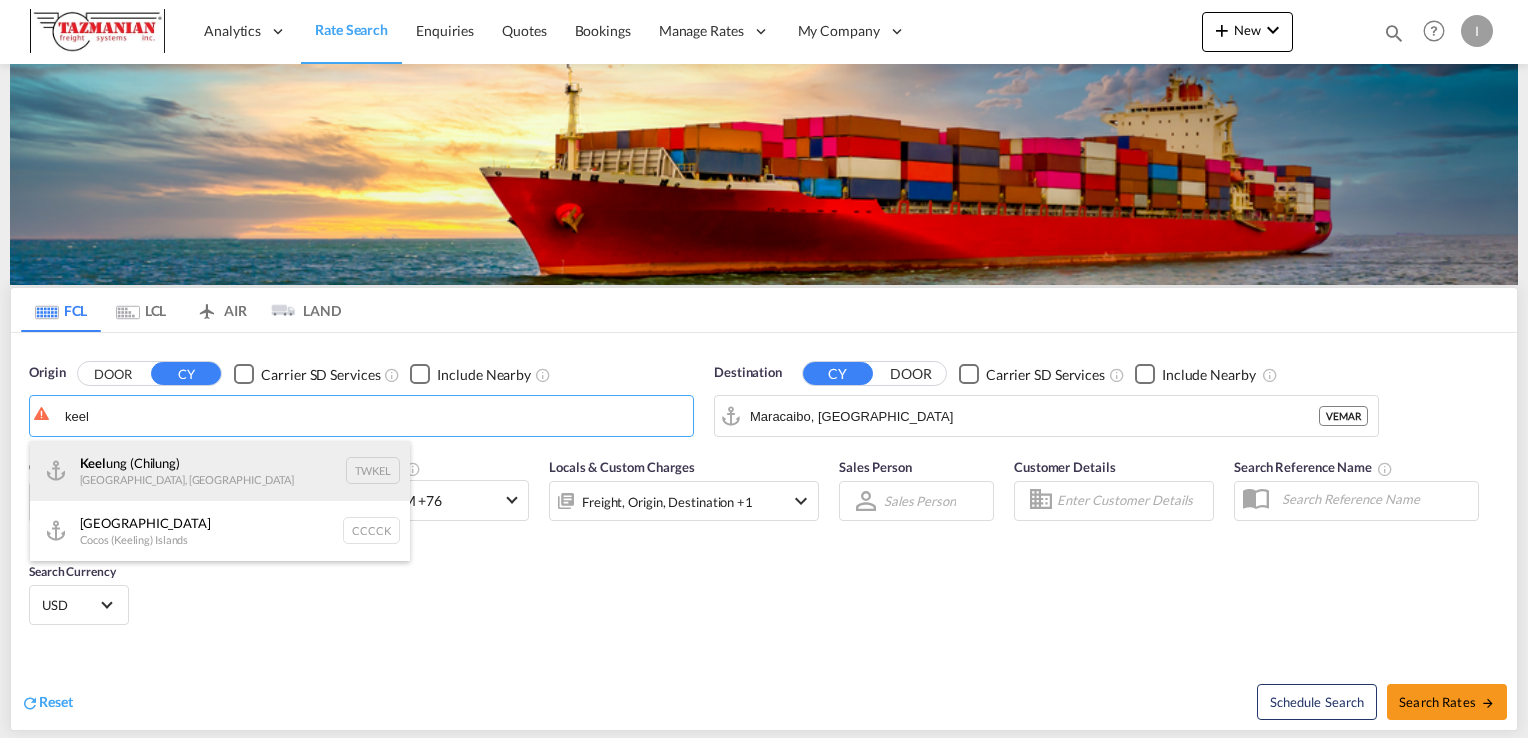 click on "[PERSON_NAME] ([GEOGRAPHIC_DATA]) [GEOGRAPHIC_DATA], Province of [GEOGRAPHIC_DATA]
TWKEL" at bounding box center (220, 471) 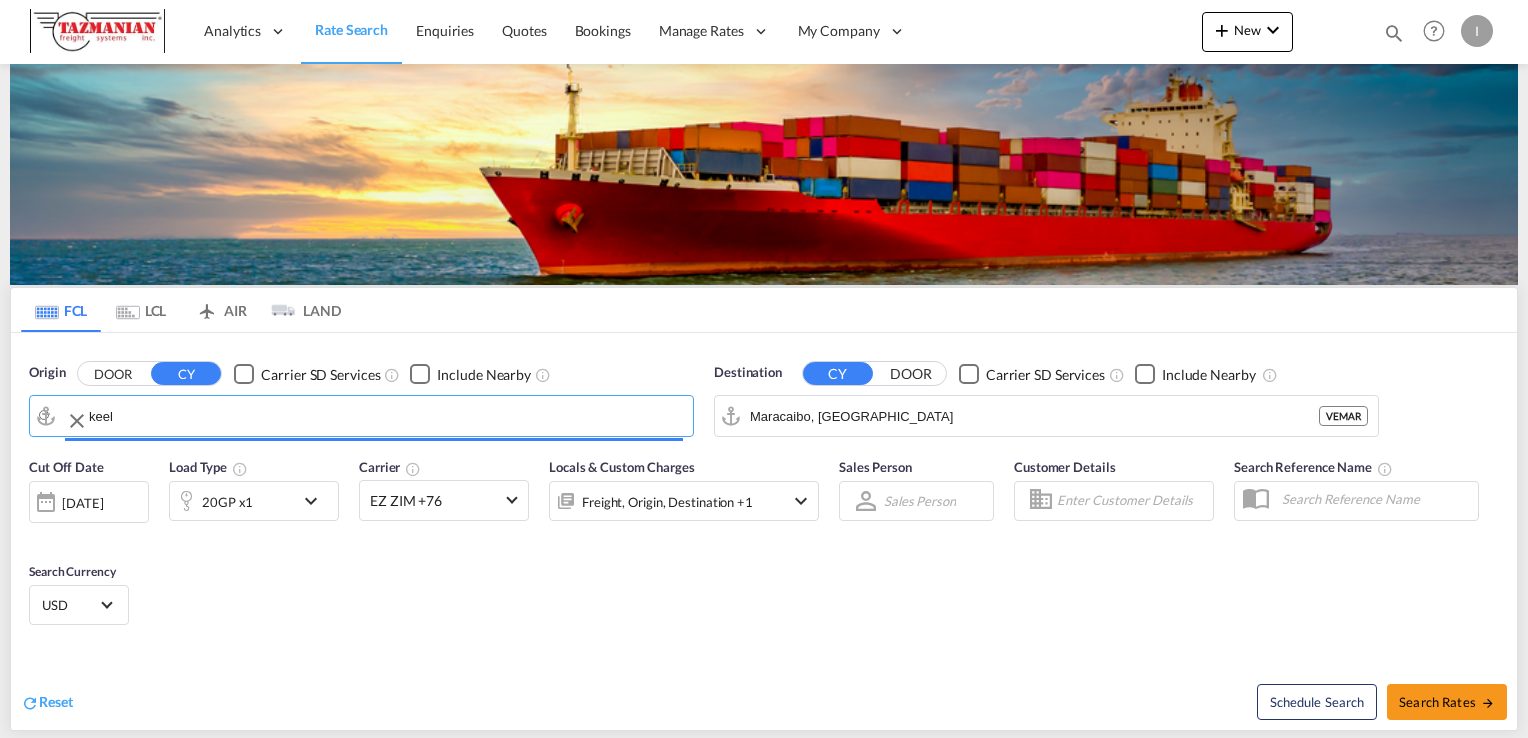type on "Keelung (Chilung), TWKEL" 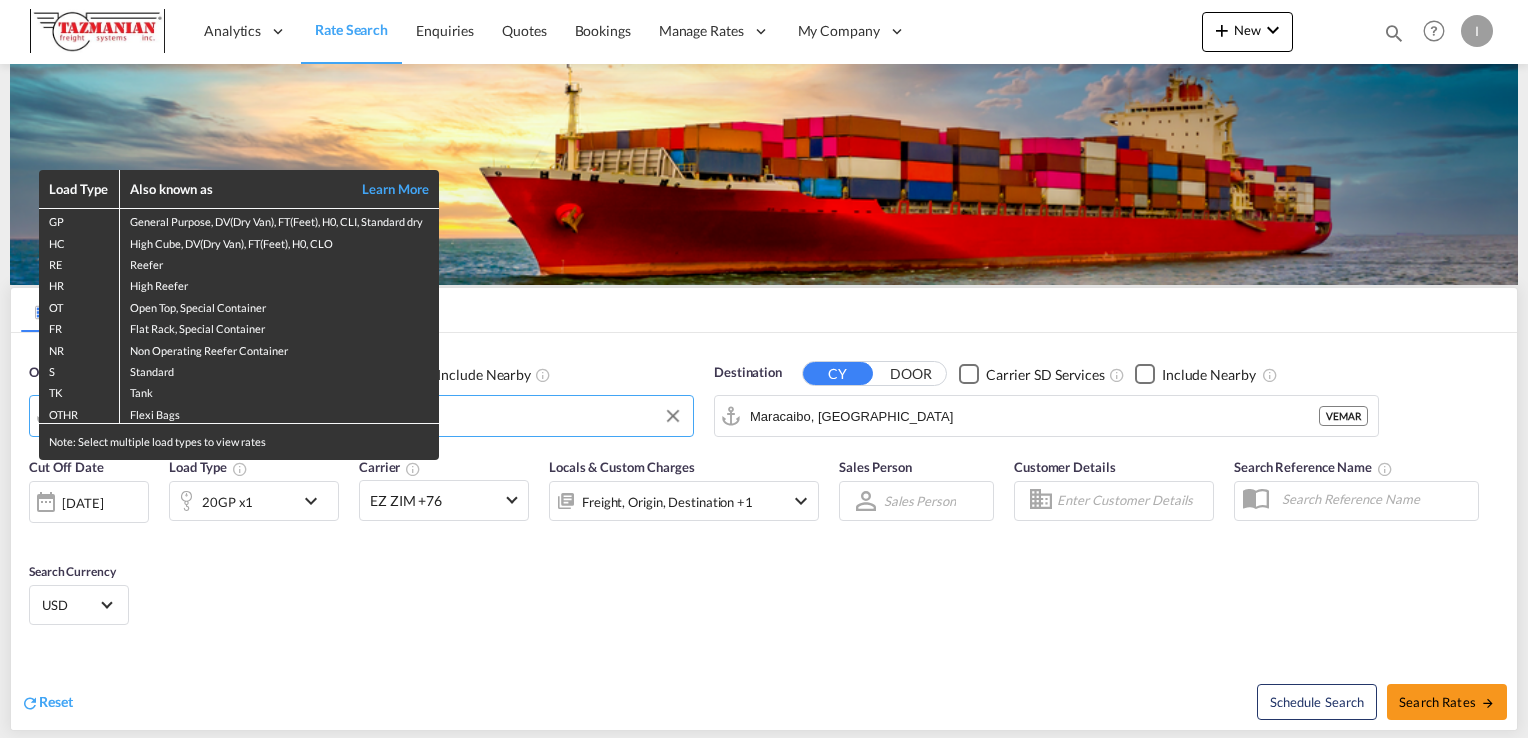 click on "Load Type Also known as Learn More GP
General Purpose, DV(Dry Van), FT(Feet), H0, CLI, Standard dry HC
High Cube, DV(Dry Van), FT(Feet), H0, CLO RE
Reefer HR
High Reefer OT
Open Top, Special Container FR
Flat Rack, Special Container NR
Non Operating Reefer Container S
Standard TK
Tank OTHR
Flexi Bags Note: Select multiple load types to view rates" at bounding box center (764, 369) 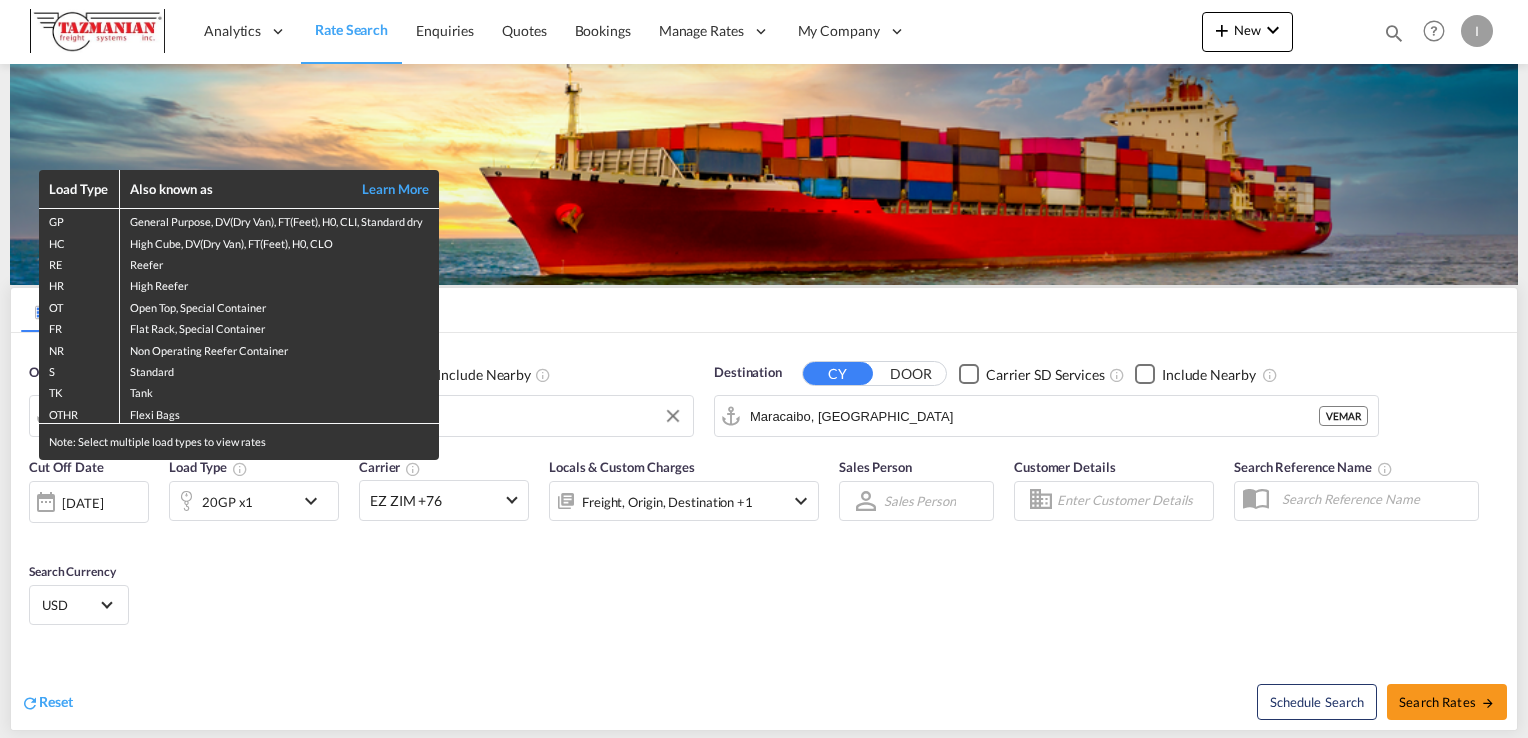 click on "Maracaibo, [GEOGRAPHIC_DATA]" at bounding box center [1034, 416] 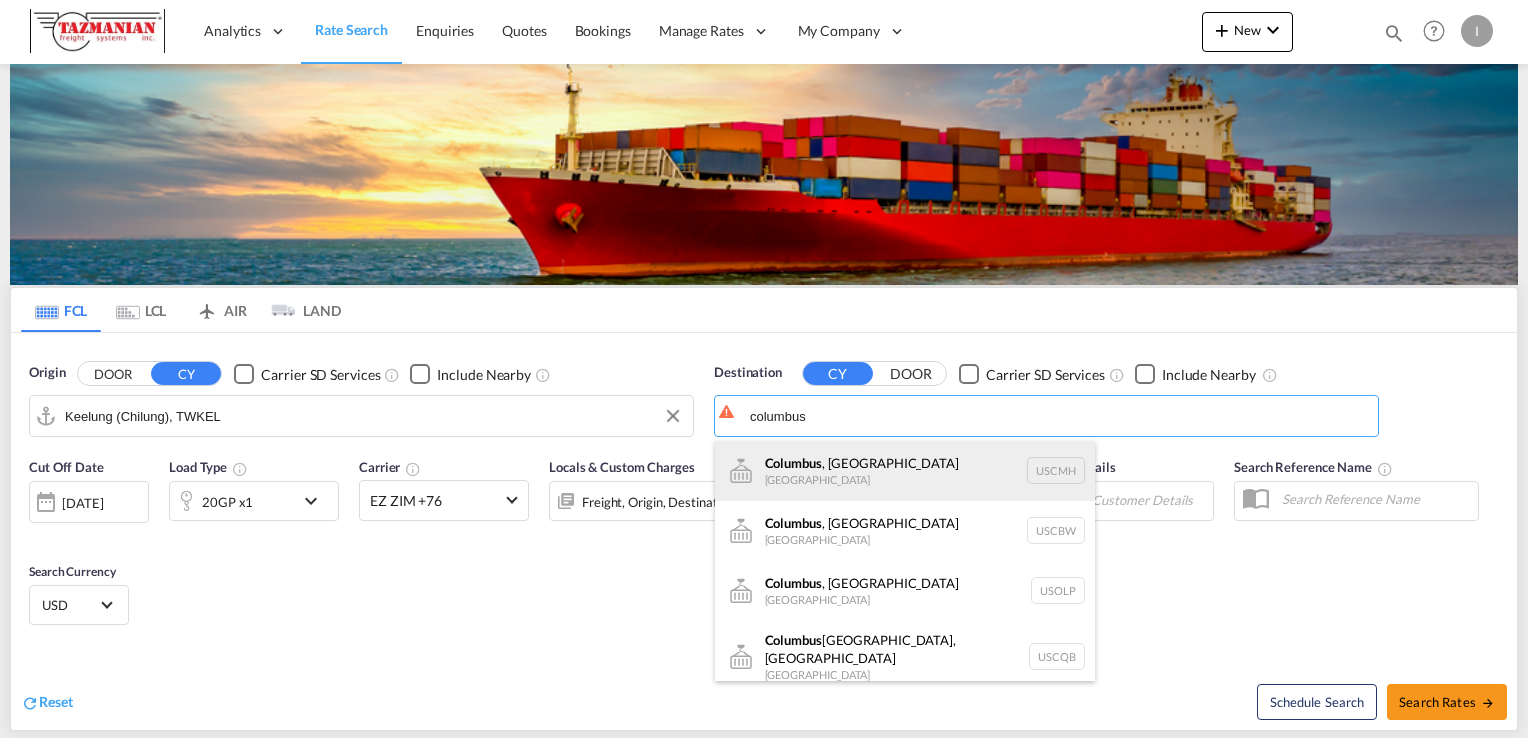 click on "[GEOGRAPHIC_DATA] , [GEOGRAPHIC_DATA]
[GEOGRAPHIC_DATA]
USCMH" at bounding box center [905, 471] 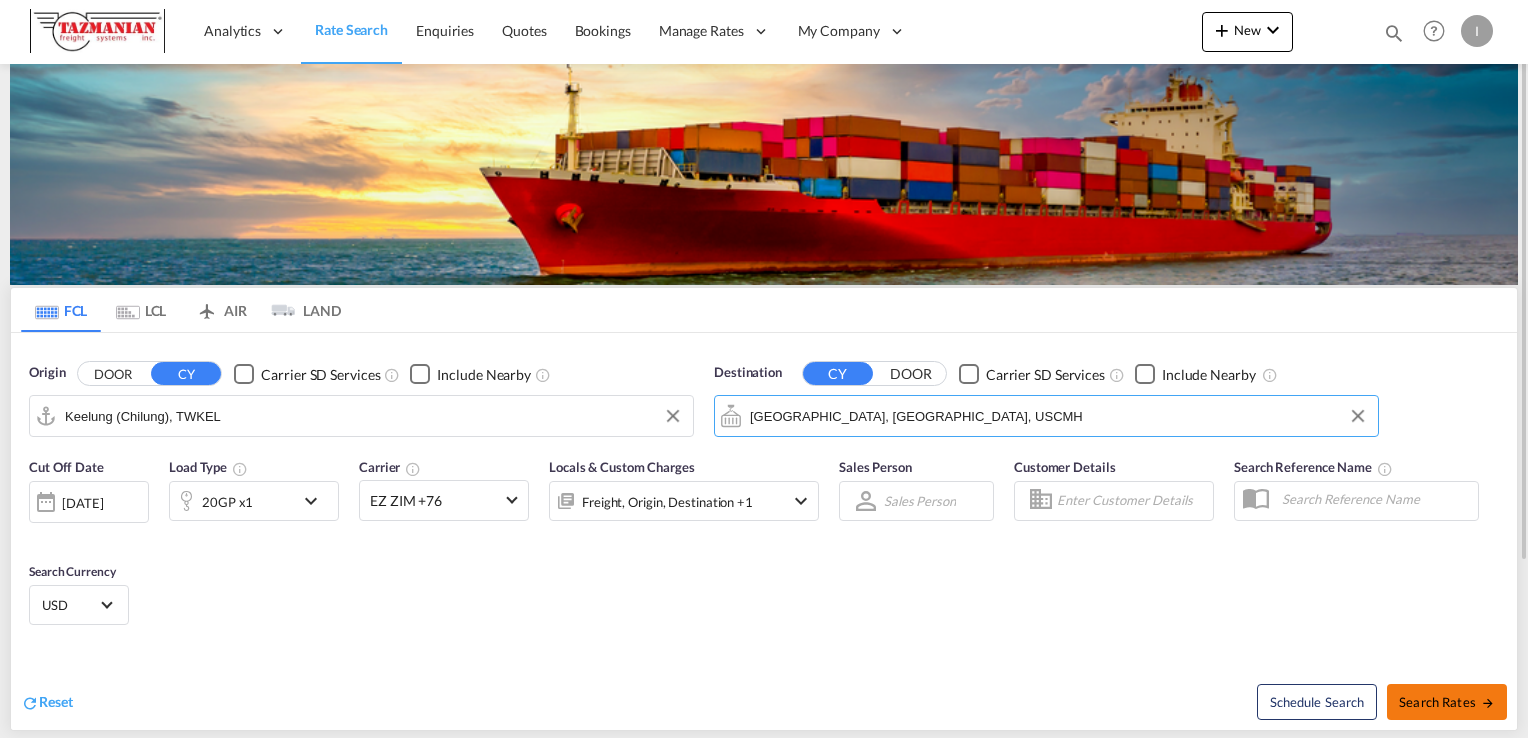 click on "Search Rates" at bounding box center [1447, 702] 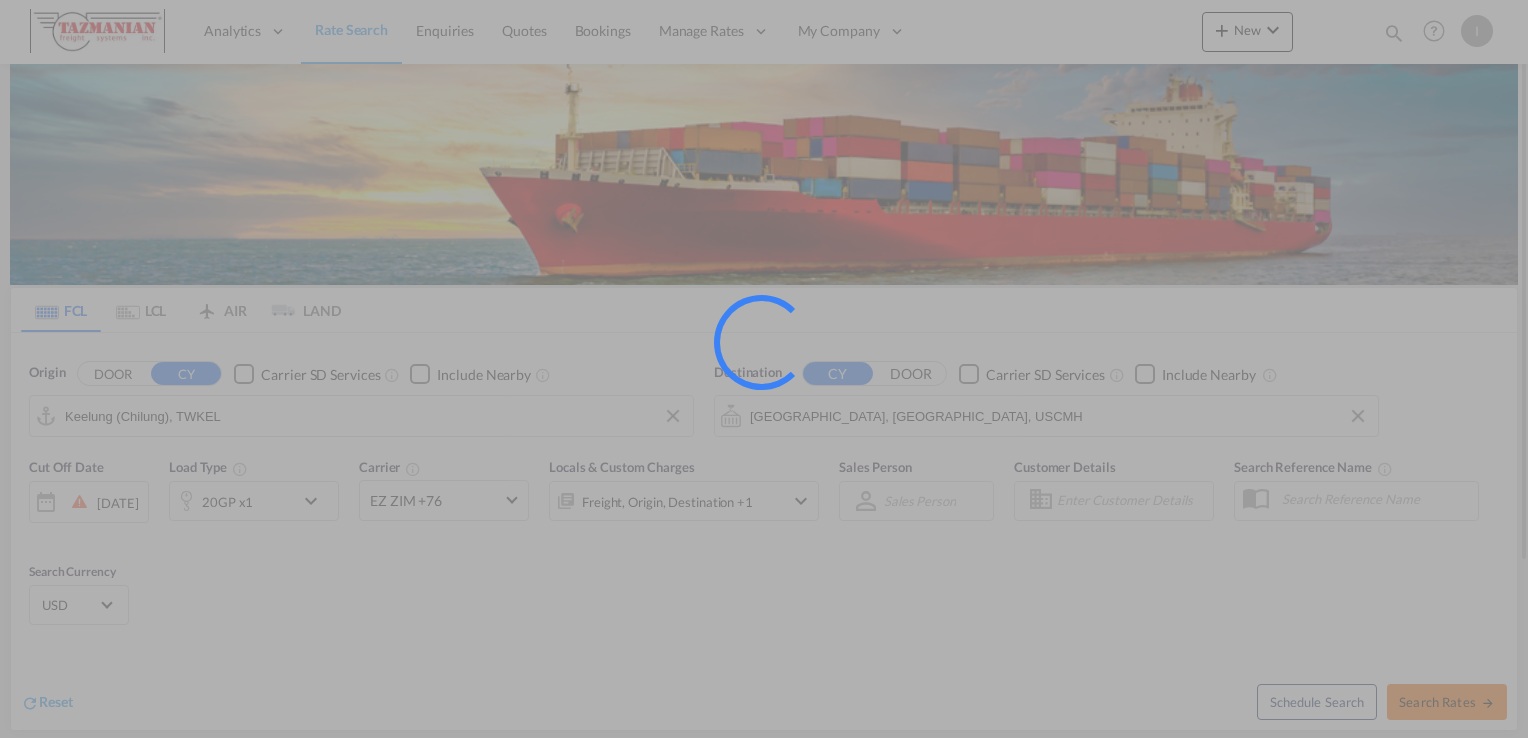 type on "TWKEL to USCMH / [DATE]" 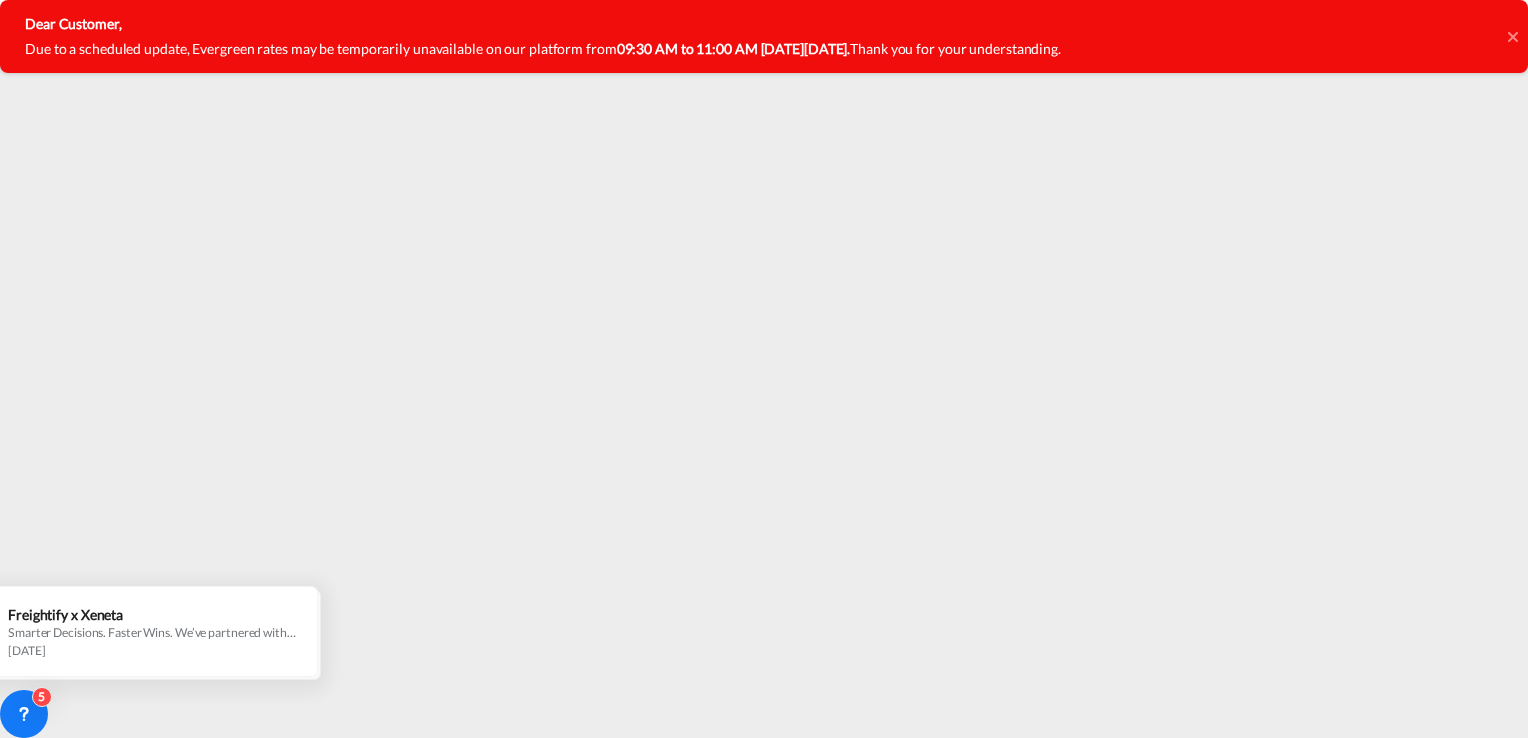 click on "Dear Customer, Due to a scheduled update, Evergreen rates may be temporarily unavailable on our platform from  09:30 AM to 11:00 AM [DATE][DATE].  Thank you for your understanding." at bounding box center (764, 36) 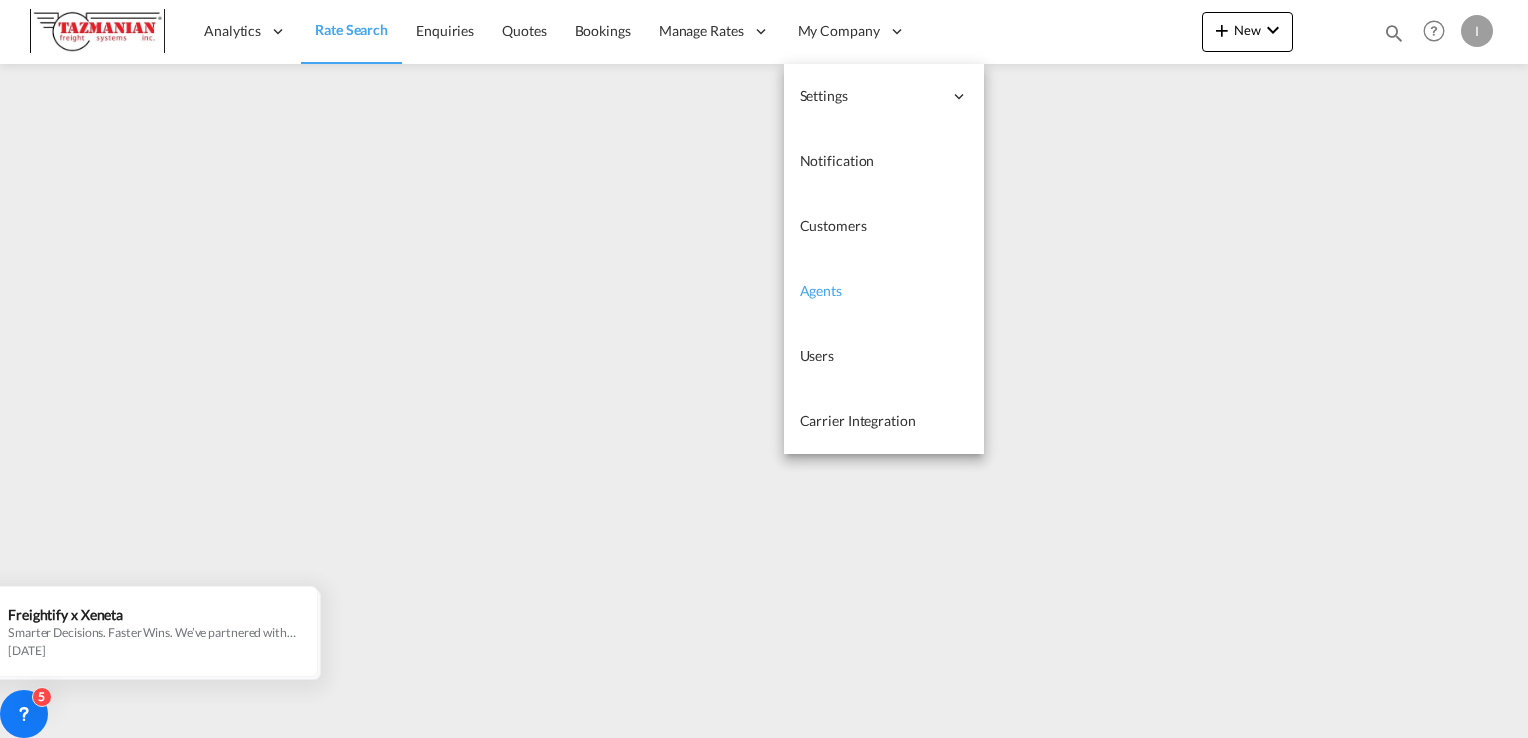 click on "Agents" at bounding box center (821, 290) 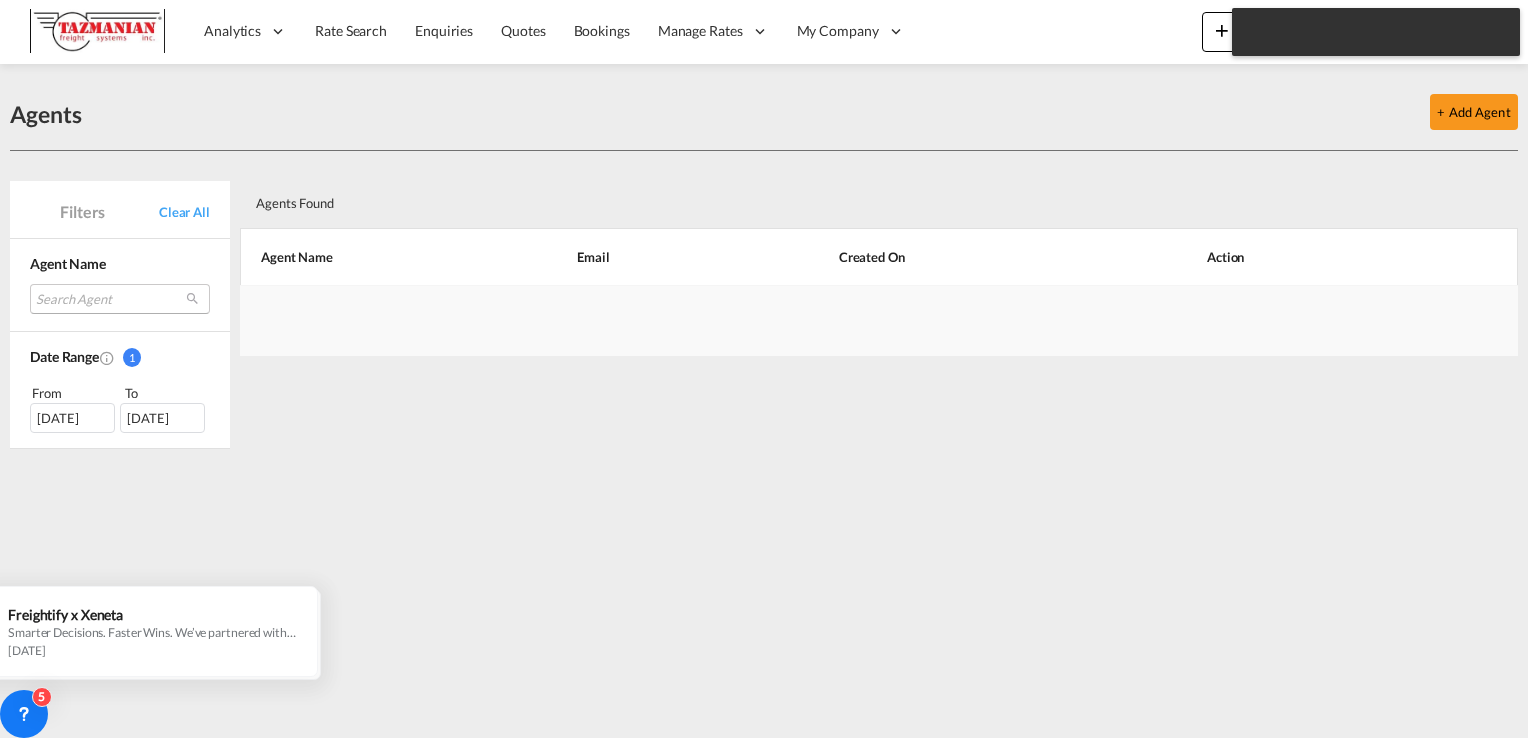 click on "Search Agent" at bounding box center (120, 299) 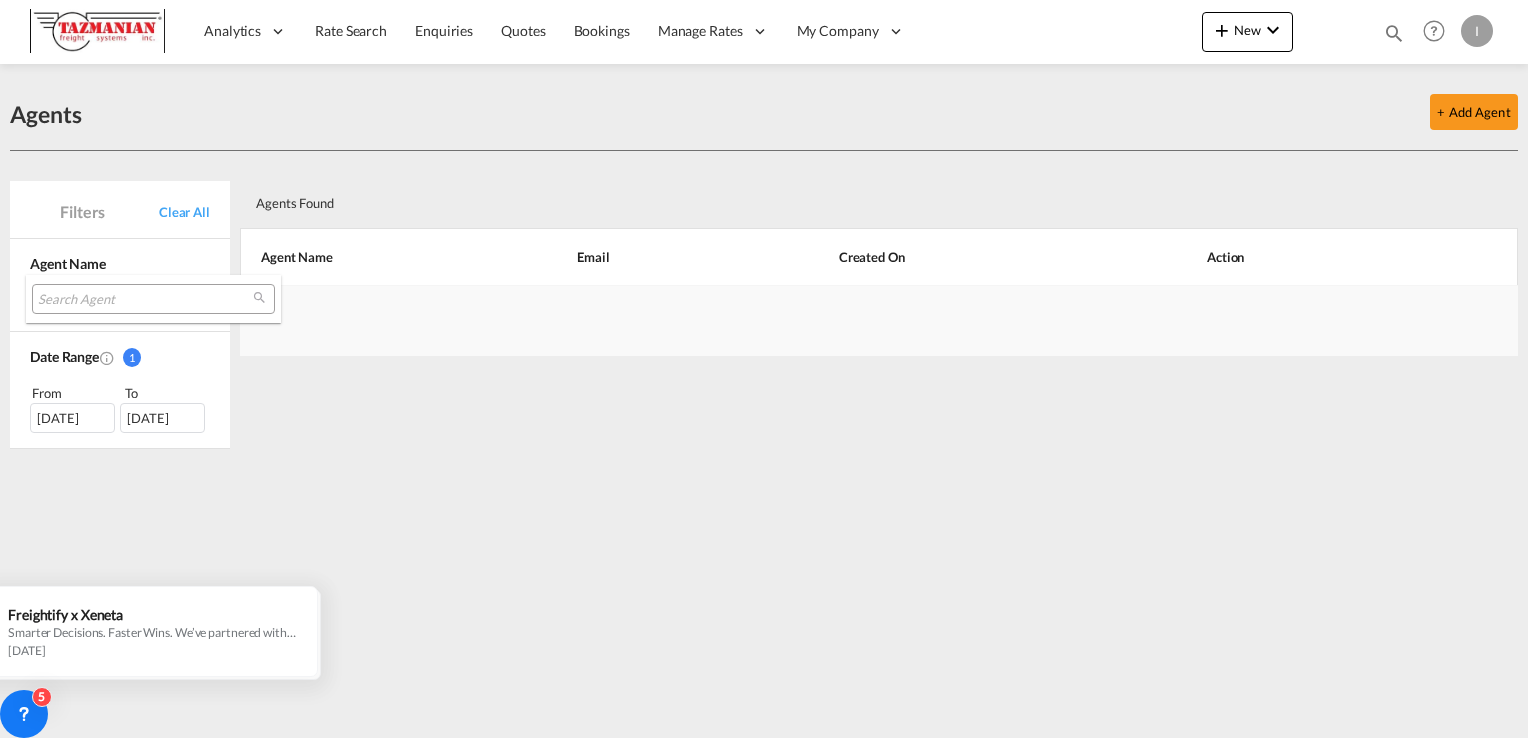 click at bounding box center [145, 300] 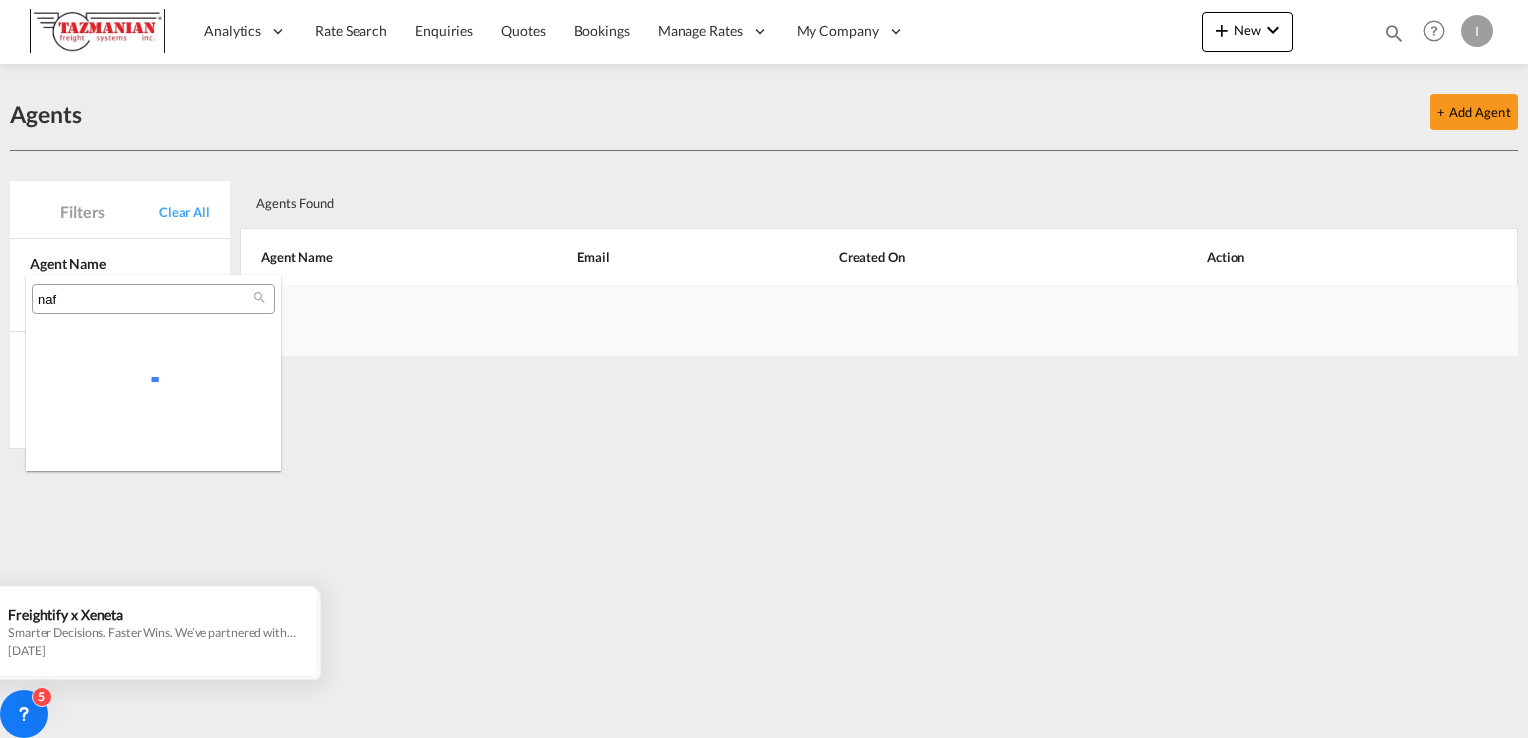 type on "naf" 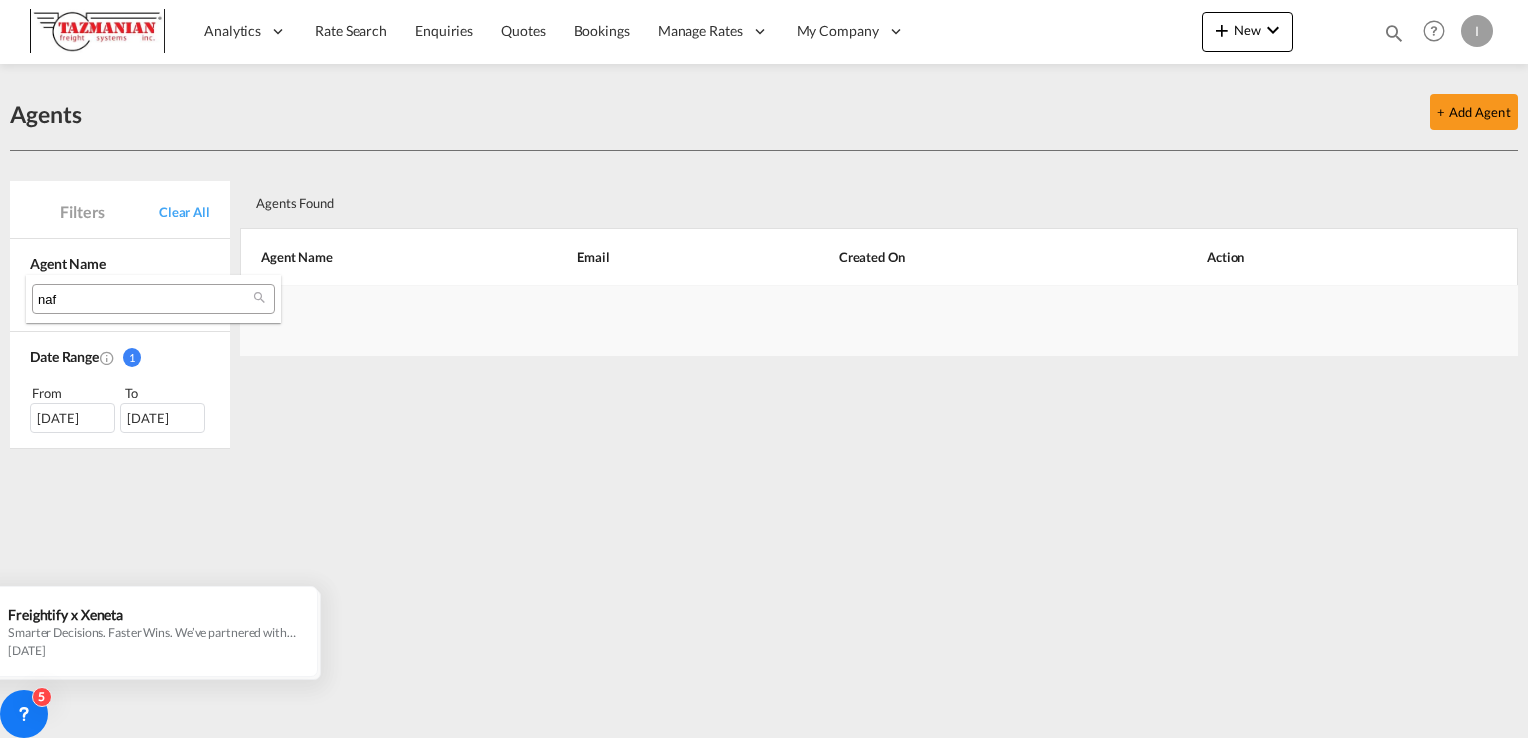 click at bounding box center [764, 369] 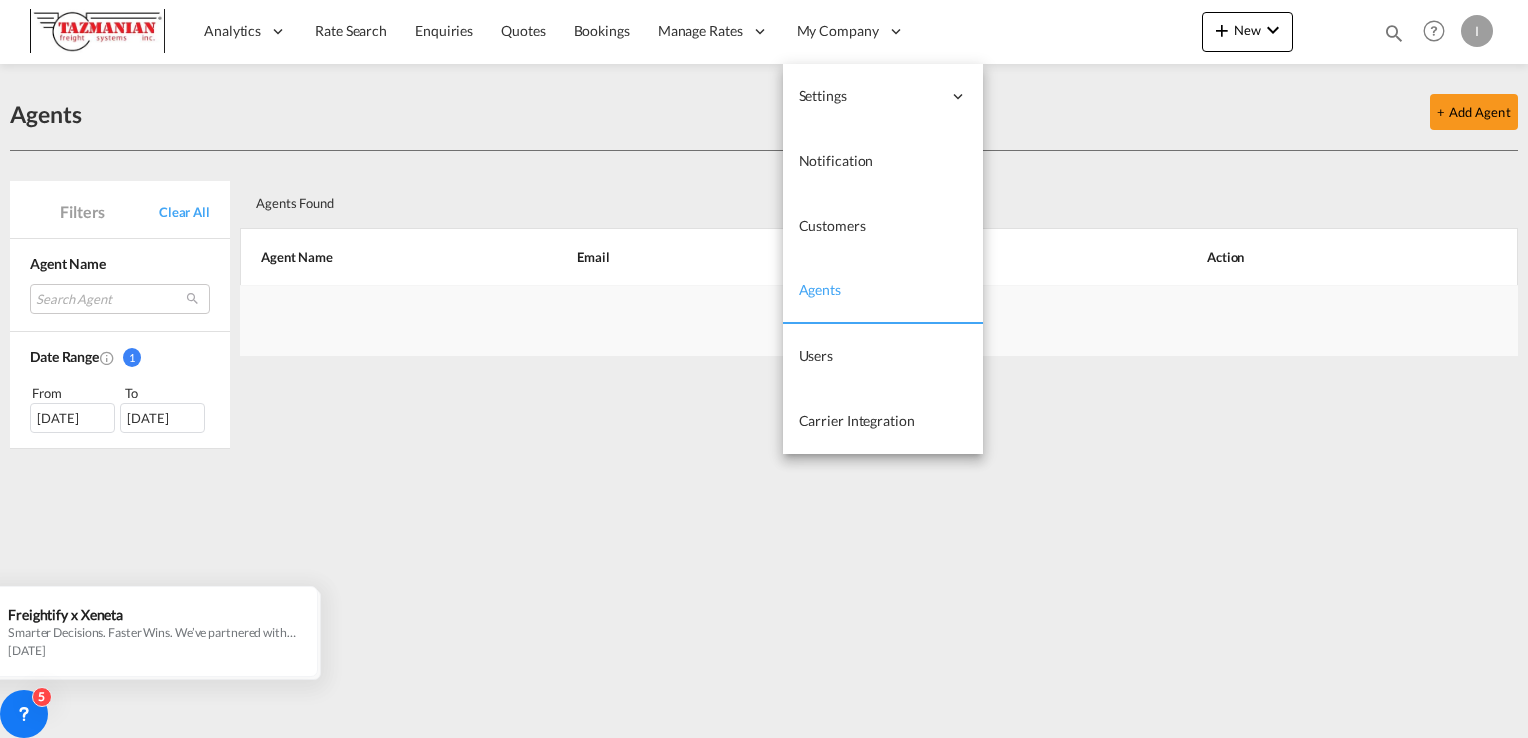 click on "Agents" at bounding box center (820, 289) 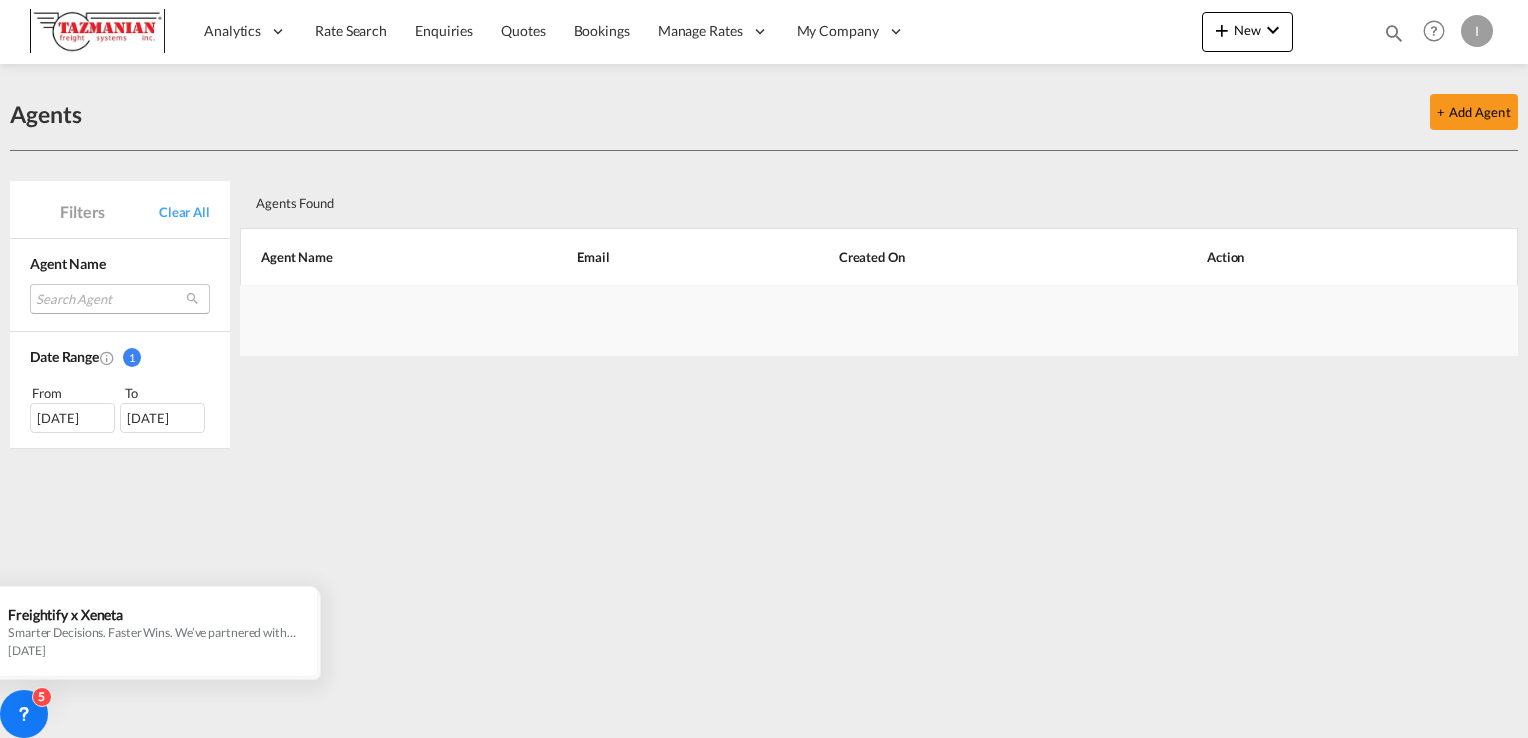 click on "Search Agent" at bounding box center [120, 299] 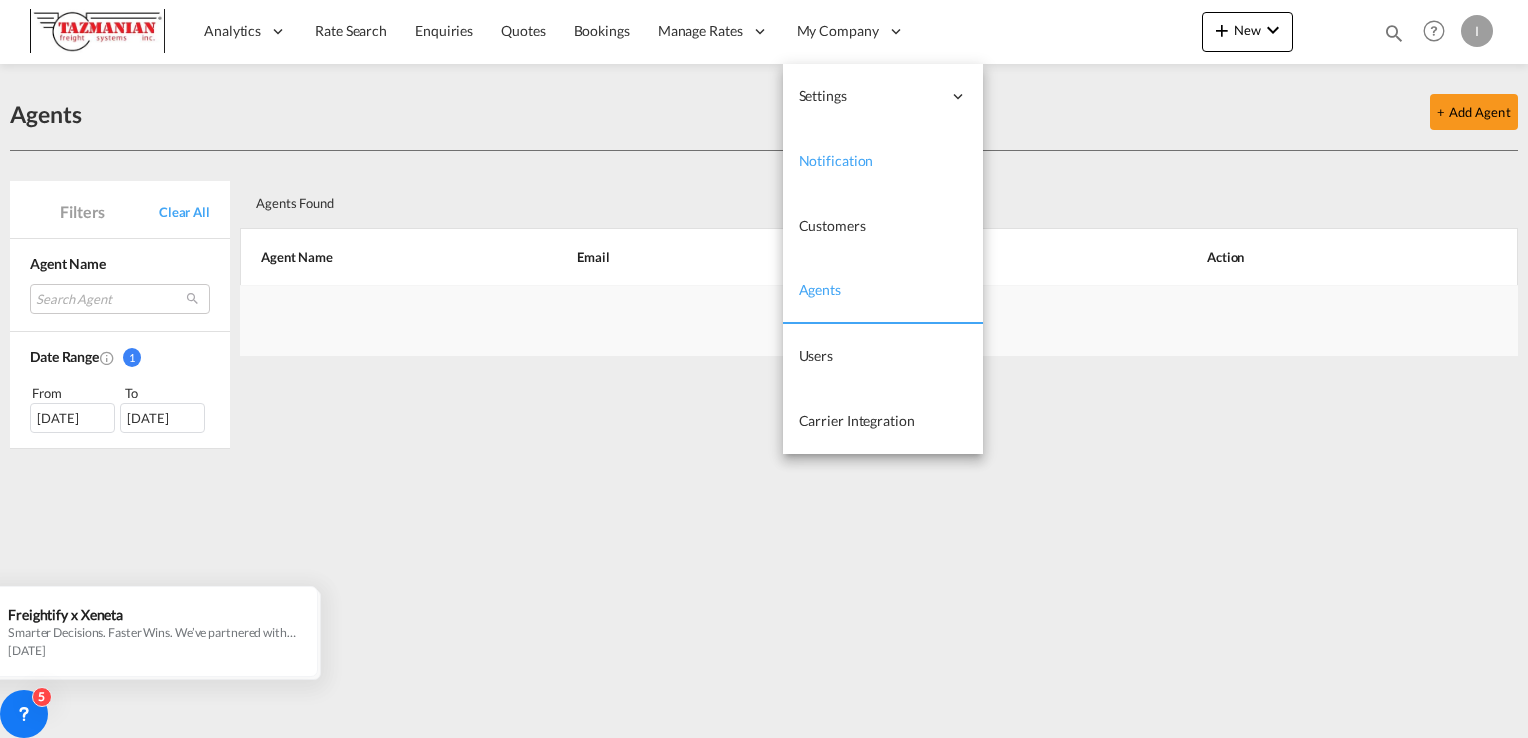 click on "Notification" at bounding box center [836, 161] 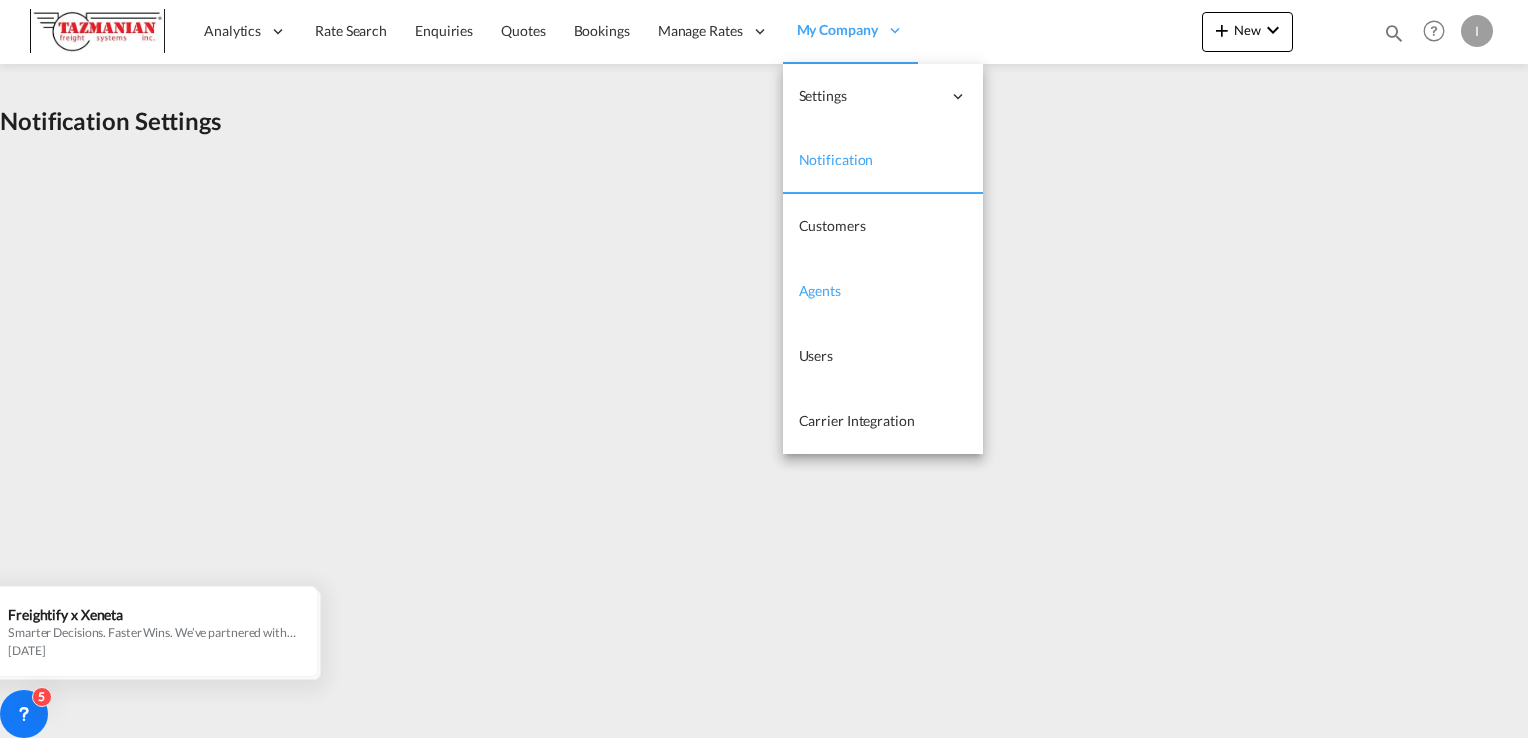 click on "Agents" at bounding box center [820, 291] 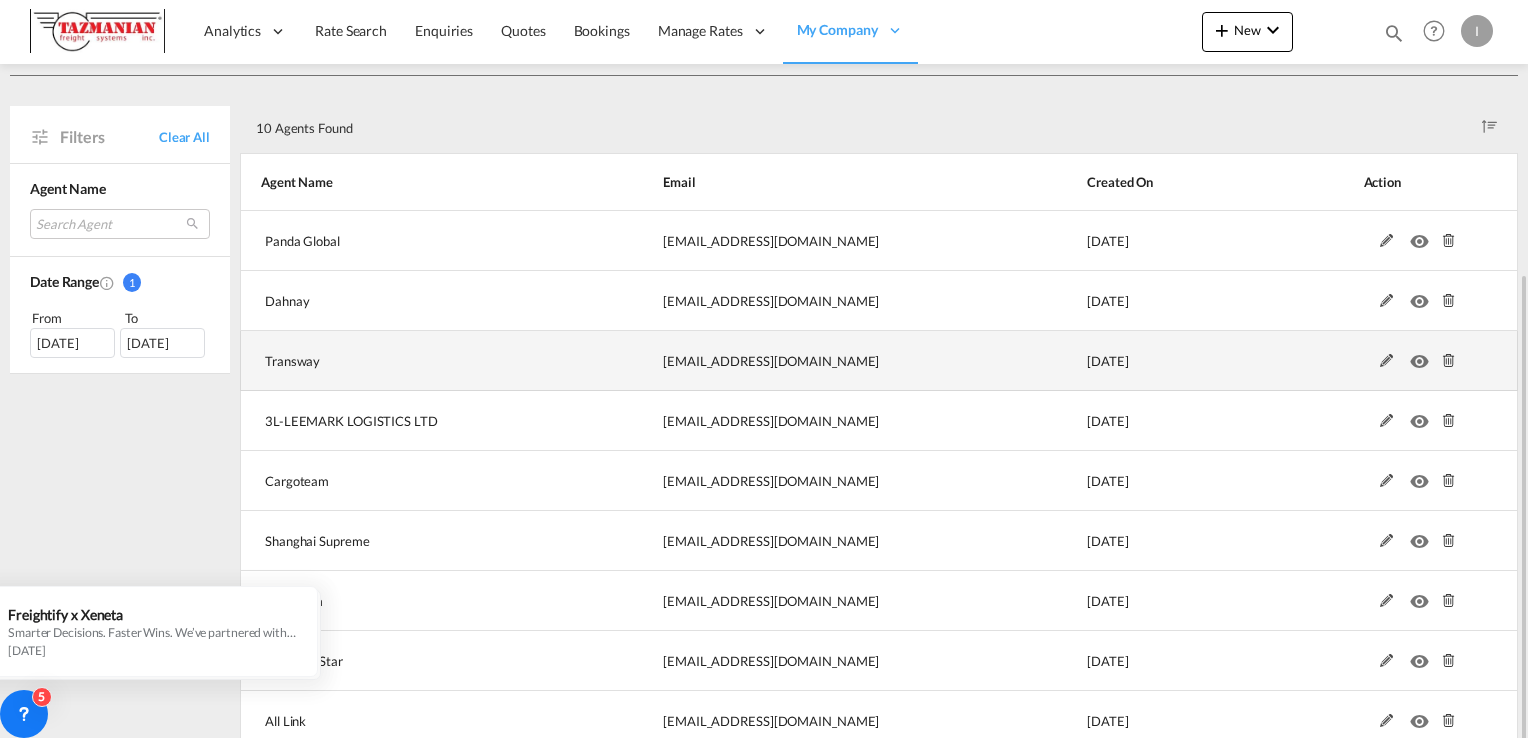 scroll, scrollTop: 197, scrollLeft: 0, axis: vertical 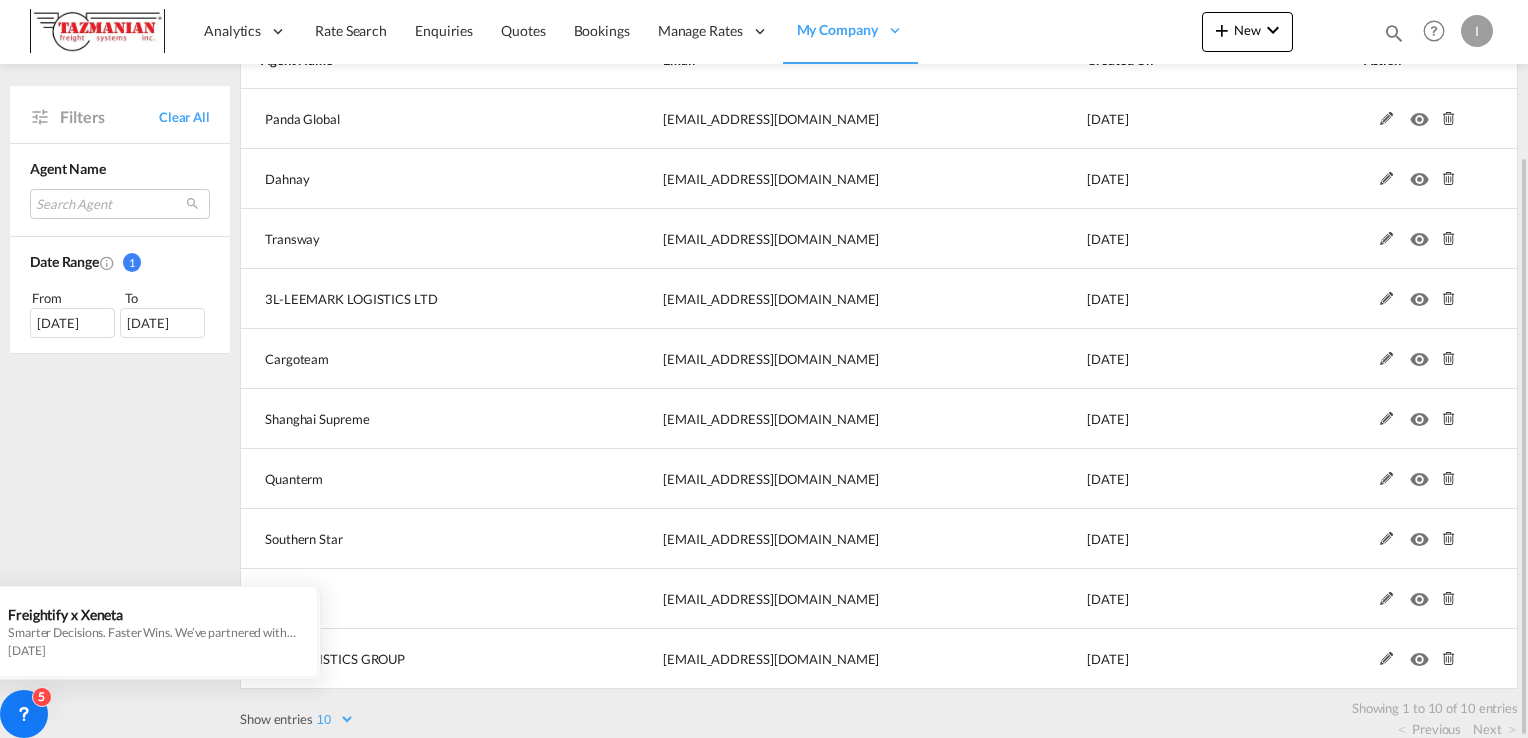 click on "Filters  Clear All
Agent Name  Search Agent naf logistics group  [EMAIL_ADDRESS][DOMAIN_NAME]
all link  [EMAIL_ADDRESS][DOMAIN_NAME]
southern star  [EMAIL_ADDRESS][DOMAIN_NAME]
quanterm  [EMAIL_ADDRESS][DOMAIN_NAME]
shanghai supreme  [EMAIL_ADDRESS][DOMAIN_NAME]
cargoteam  [EMAIL_ADDRESS][DOMAIN_NAME]
3l-leemark logistics ltd  [EMAIL_ADDRESS][DOMAIN_NAME]
transway  [EMAIL_ADDRESS][DOMAIN_NAME]
dahnay  [EMAIL_ADDRESS][DOMAIN_NAME]
panda global  [EMAIL_ADDRESS][DOMAIN_NAME]
Done
Date Range 1
From    To   [DATE] [DATE]         From: [DATE]     To: [DATE]      June January February March April May June July August September October November [DATE] 2015 2016 2017 2018 2019 2020 2021 2022 2023 2024 2025 2026 2027 2028 2029 2030 2031 2032 2033 2034 Mon Tue Wed Thu Fri Sat Sun 26 27 28 29 30 31 1 2 3 4 5 6 7 8 9 10 11 12 13 14 15 16 17 18 19 20 21 22 23 24 25 26 27 28 29 30 1 2 3 4 5 [DATE] January February March April May June July August September October November" at bounding box center [125, 356] 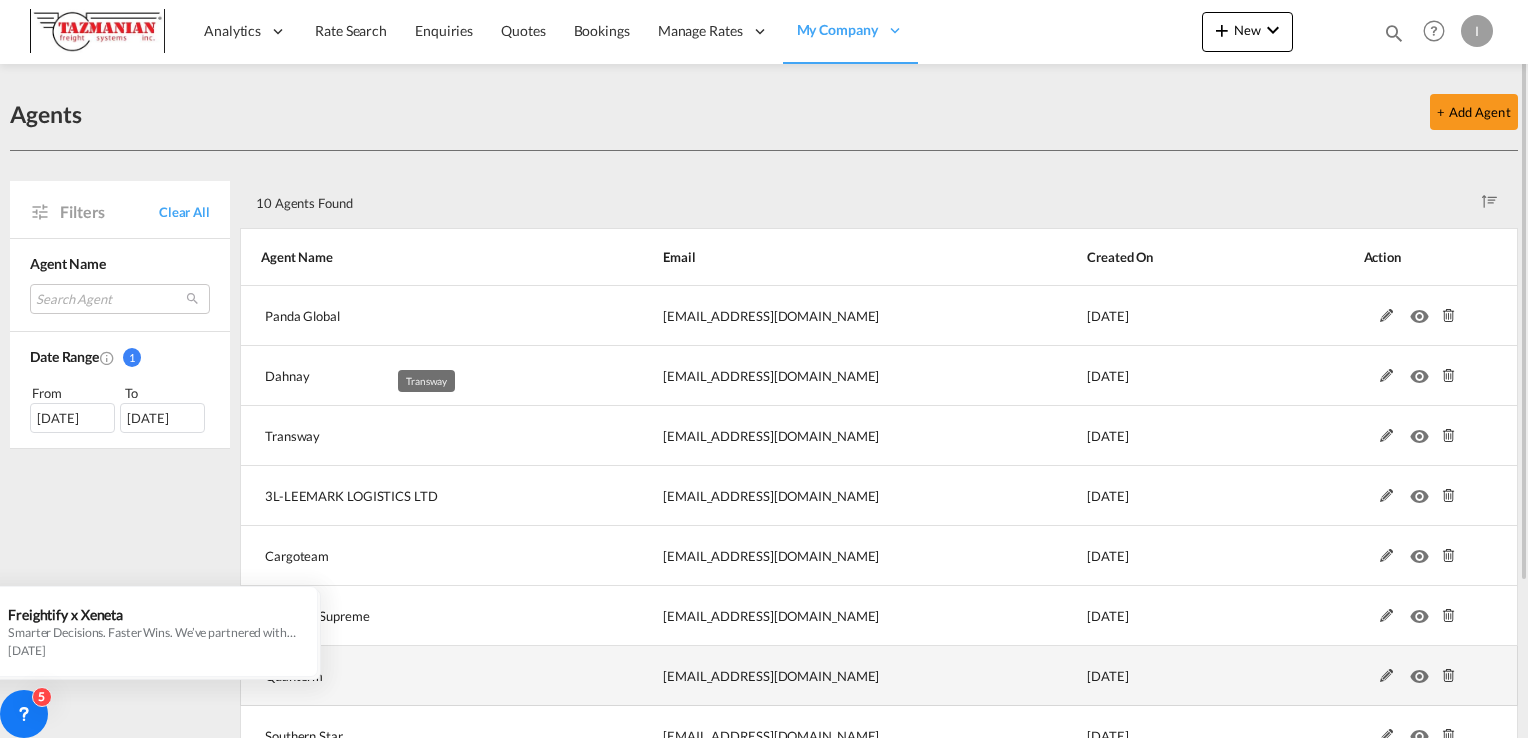 scroll, scrollTop: 197, scrollLeft: 0, axis: vertical 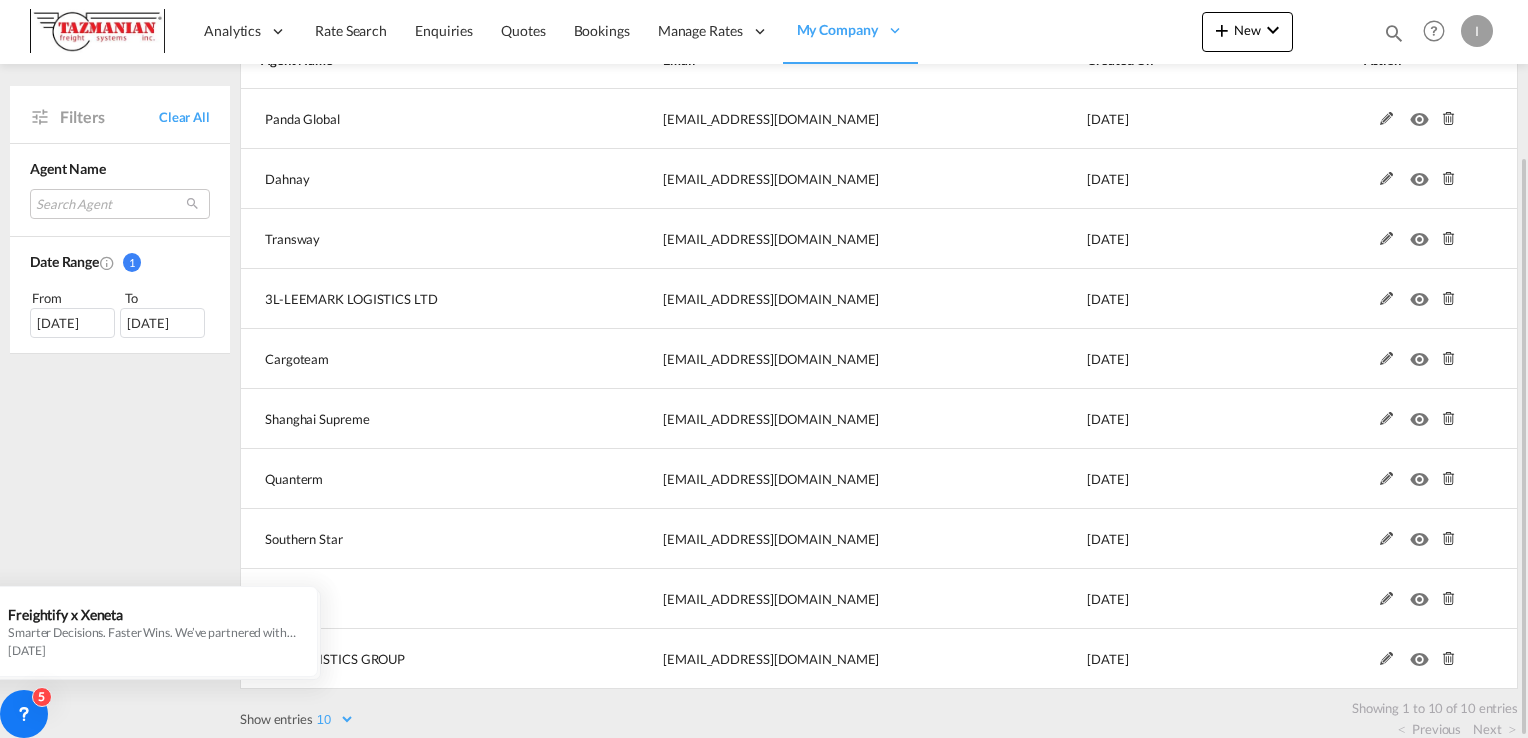 click on "Filters  Clear All
Agent Name  Search Agent naf logistics group  [EMAIL_ADDRESS][DOMAIN_NAME]
all link  [EMAIL_ADDRESS][DOMAIN_NAME]
southern star  [EMAIL_ADDRESS][DOMAIN_NAME]
quanterm  [EMAIL_ADDRESS][DOMAIN_NAME]
shanghai supreme  [EMAIL_ADDRESS][DOMAIN_NAME]
cargoteam  [EMAIL_ADDRESS][DOMAIN_NAME]
3l-leemark logistics ltd  [EMAIL_ADDRESS][DOMAIN_NAME]
transway  [EMAIL_ADDRESS][DOMAIN_NAME]
dahnay  [EMAIL_ADDRESS][DOMAIN_NAME]
panda global  [EMAIL_ADDRESS][DOMAIN_NAME]
Done
Date Range 1
From    To   [DATE] [DATE]         From: [DATE]     To: [DATE]      June January February March April May June July August September October November [DATE] 2015 2016 2017 2018 2019 2020 2021 2022 2023 2024 2025 2026 2027 2028 2029 2030 2031 2032 2033 2034 Mon Tue Wed Thu Fri Sat Sun 26 27 28 29 30 31 1 2 3 4 5 6 7 8 9 10 11 12 13 14 15 16 17 18 19 20 21 22 23 24 25 26 27 28 29 30 1 2 3 4 5 [DATE] January February March April May June July August September October November" at bounding box center (125, 356) 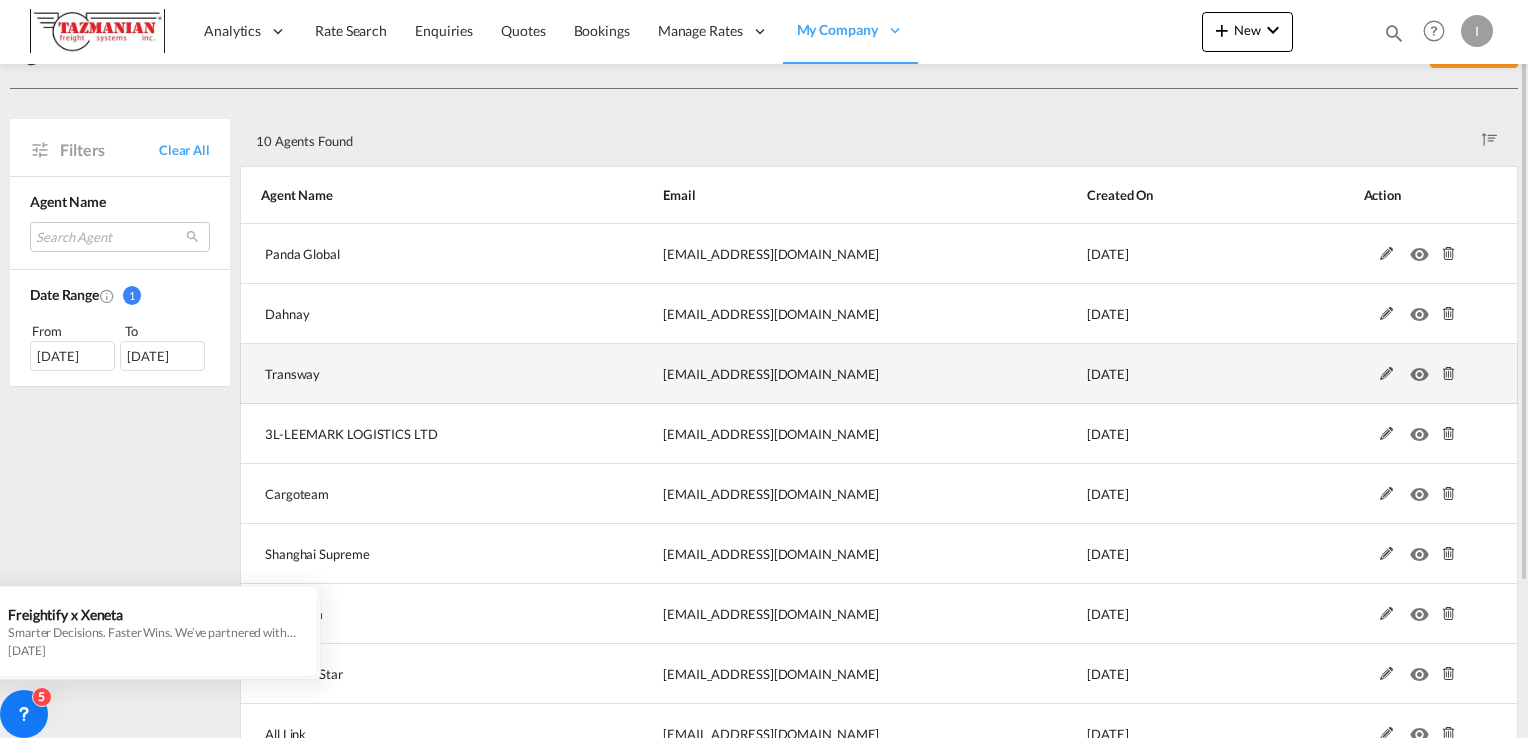 scroll, scrollTop: 0, scrollLeft: 0, axis: both 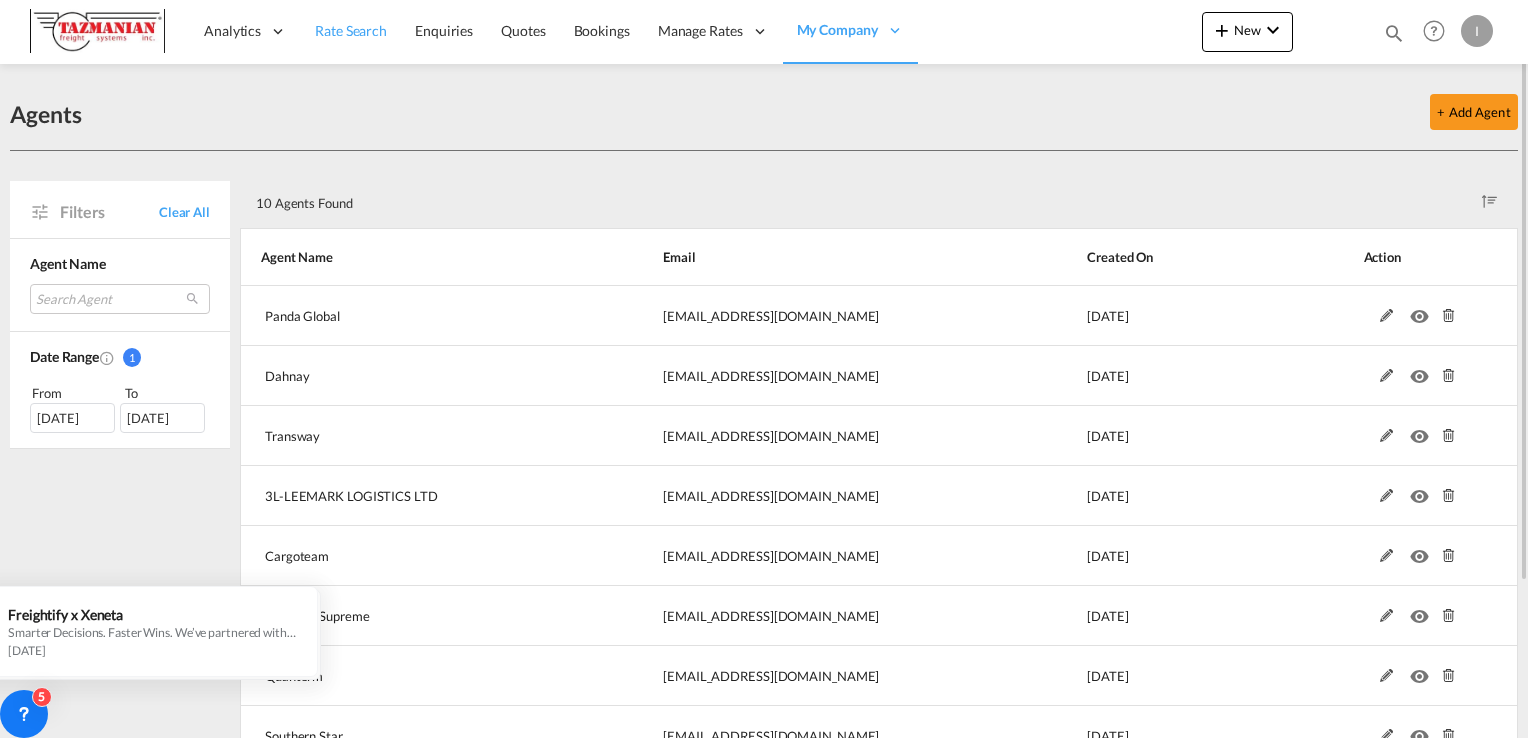 click on "Rate Search" at bounding box center (351, 30) 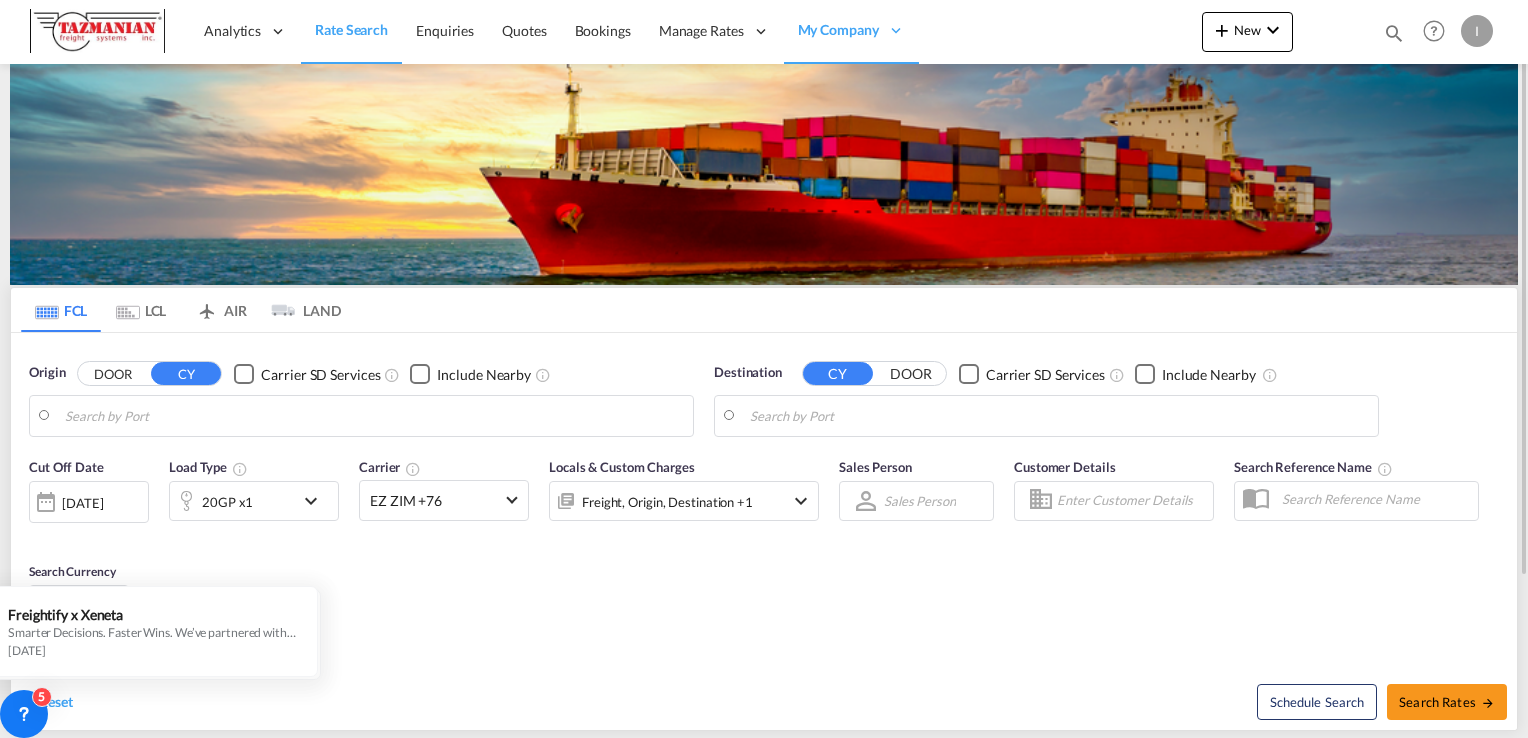 type on "Keelung (Chilung), TWKEL" 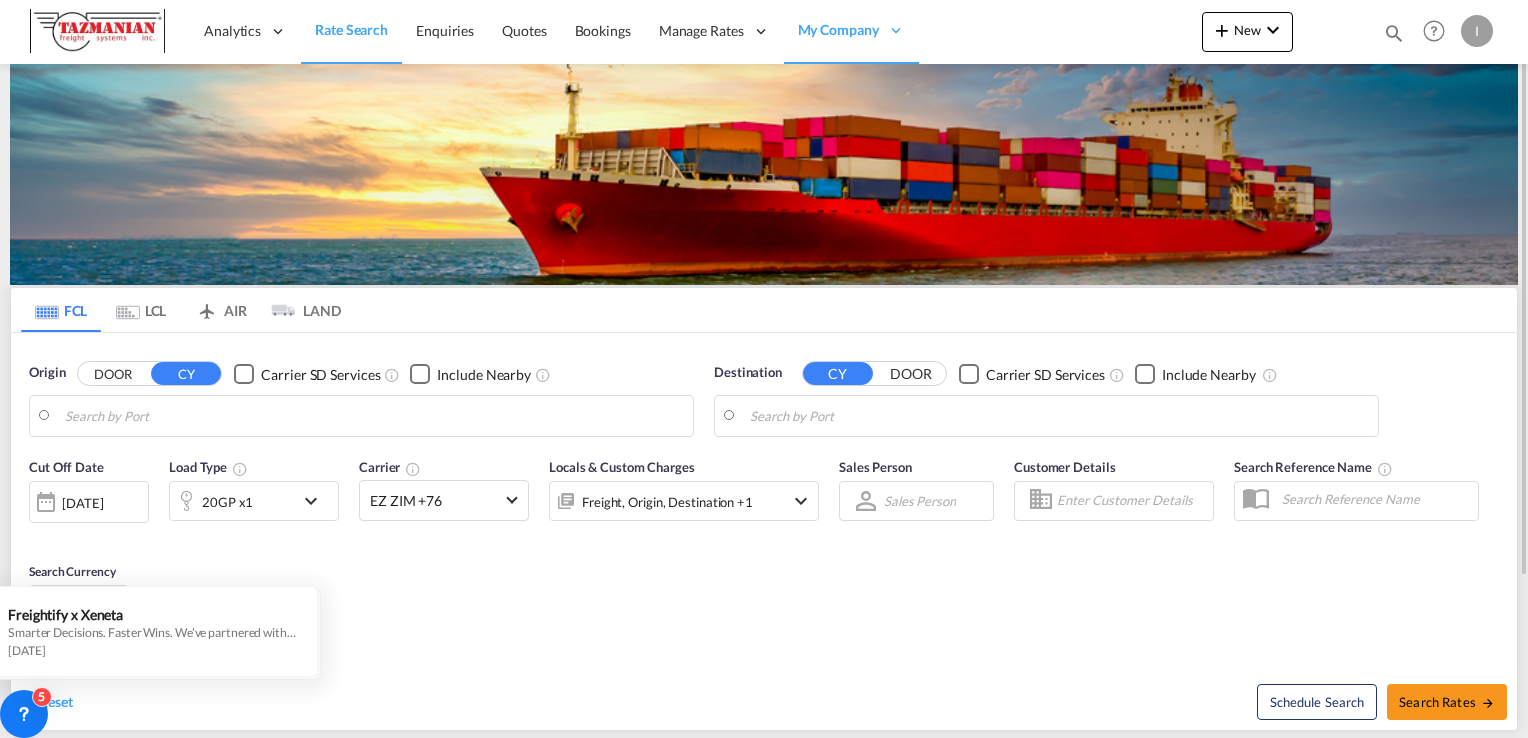 type on "[GEOGRAPHIC_DATA], [GEOGRAPHIC_DATA], USCMH" 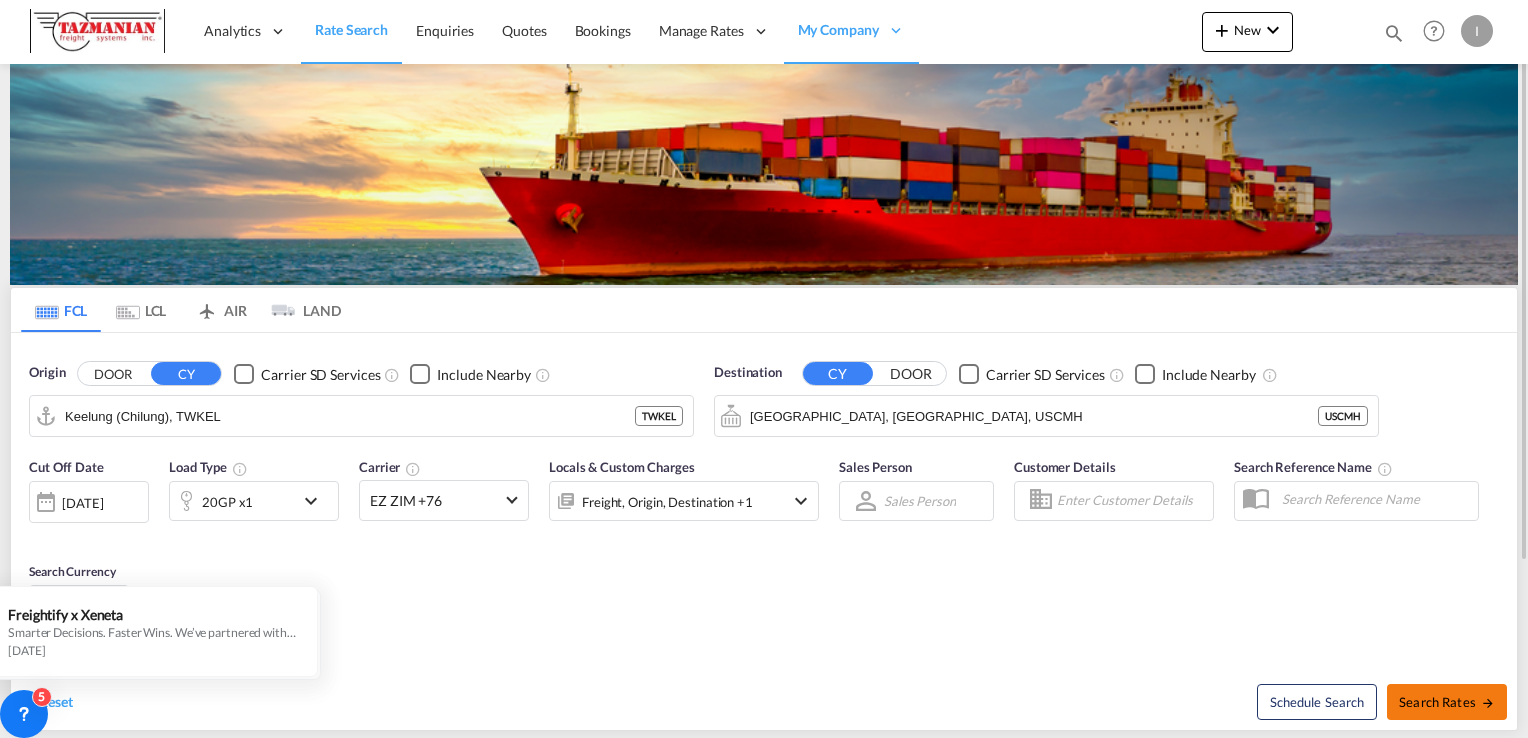 click on "Search Rates" at bounding box center (1447, 702) 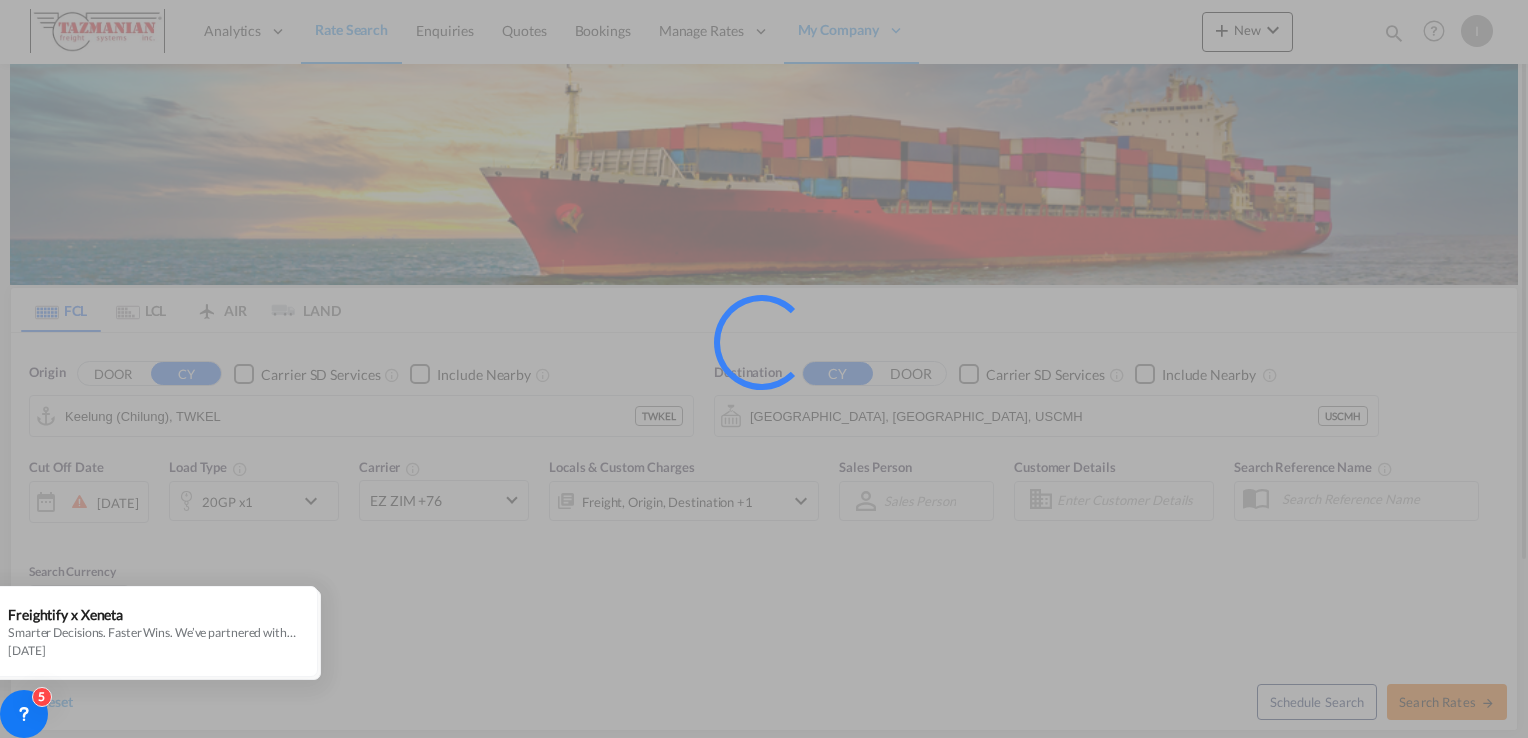 type on "TWKEL to USCMH / [DATE]" 